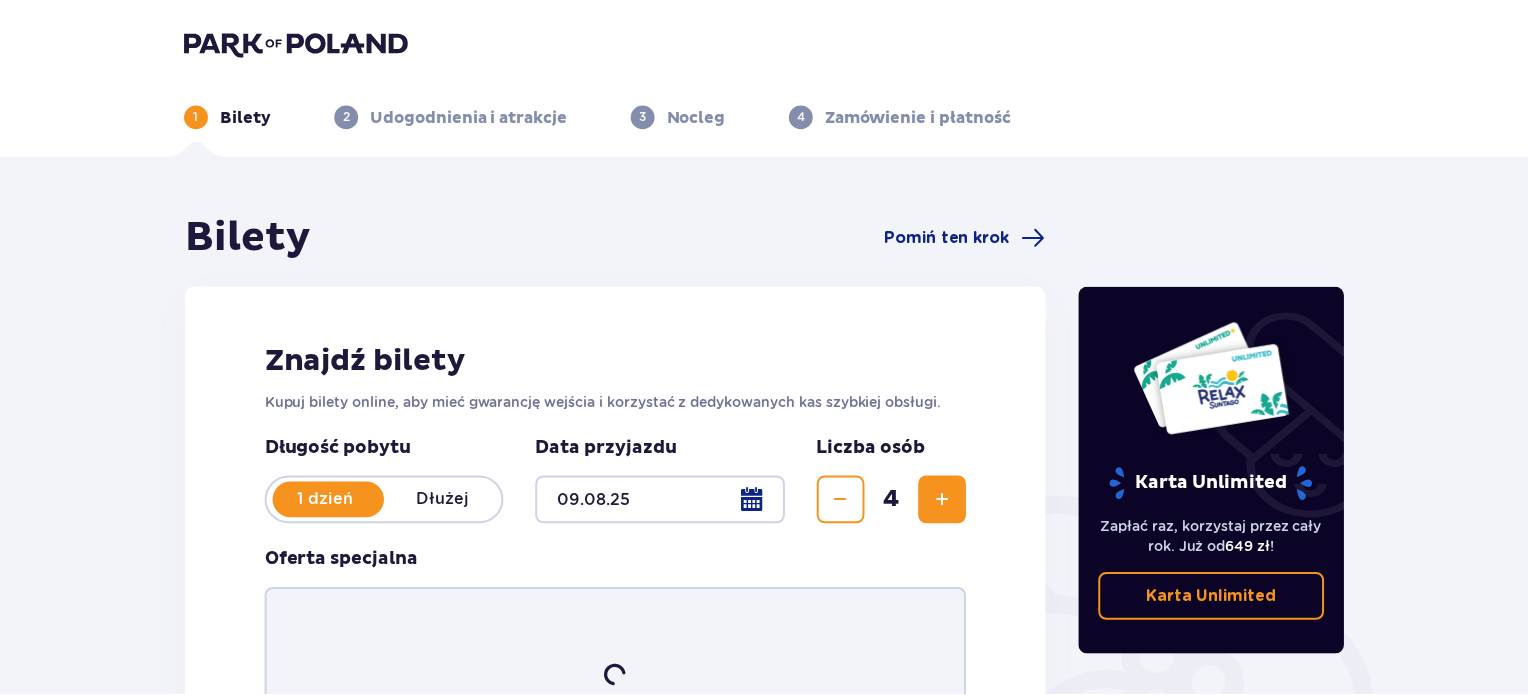 scroll, scrollTop: 0, scrollLeft: 0, axis: both 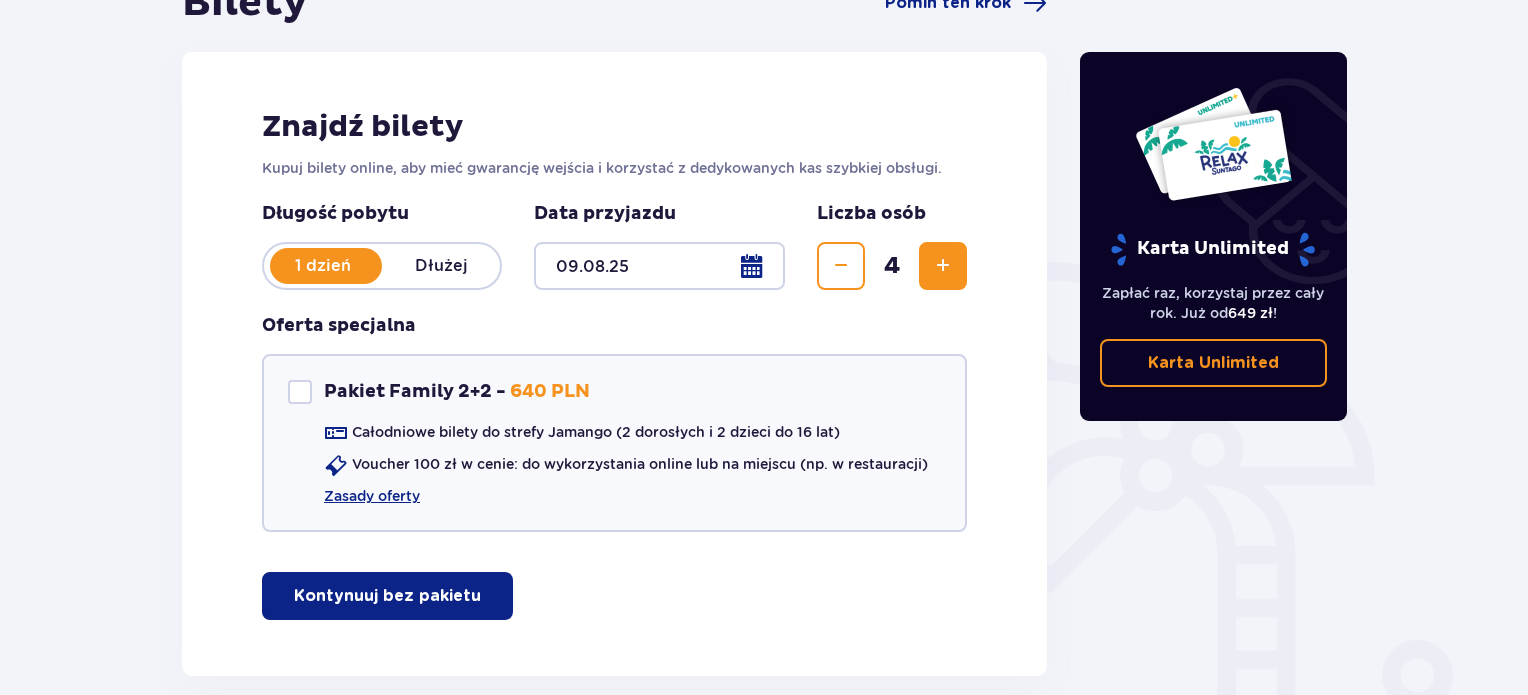 click on "Kontynuuj bez pakietu" at bounding box center (387, 596) 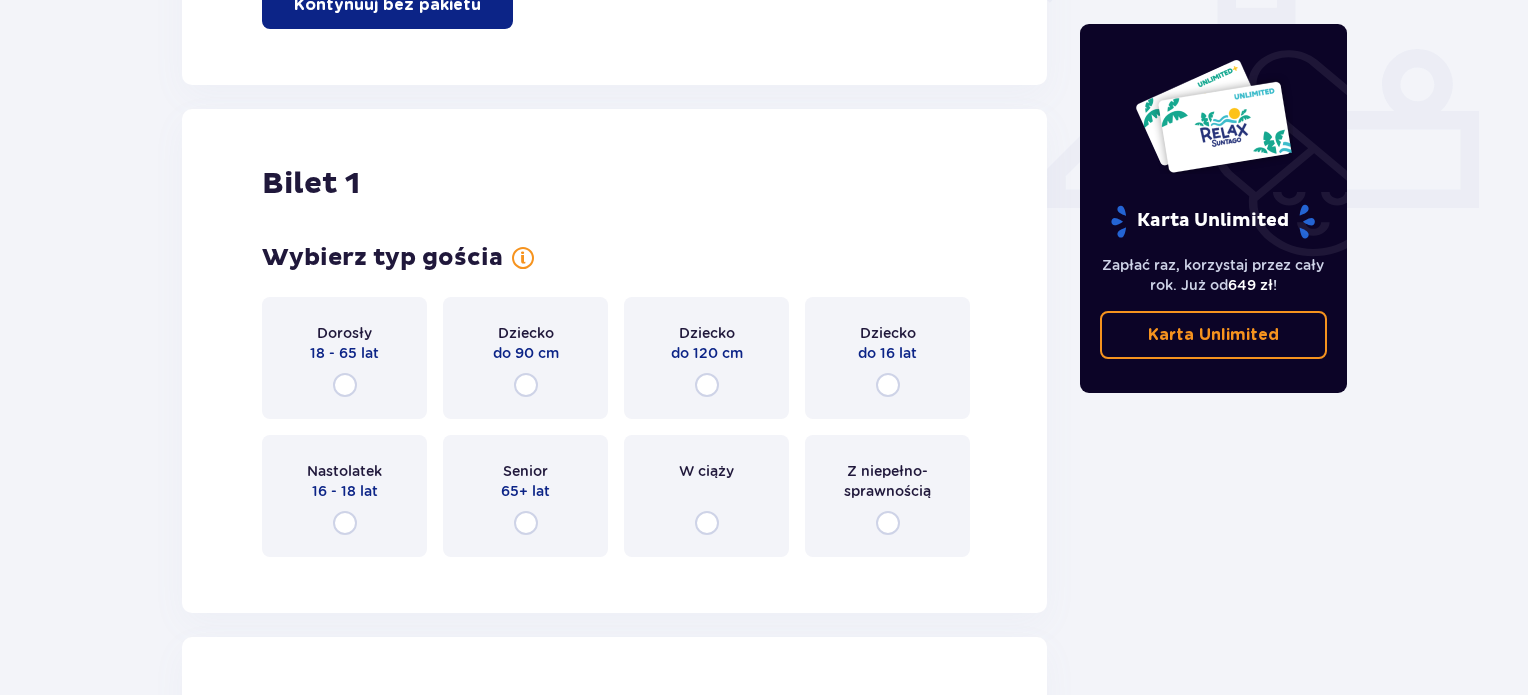 scroll, scrollTop: 909, scrollLeft: 0, axis: vertical 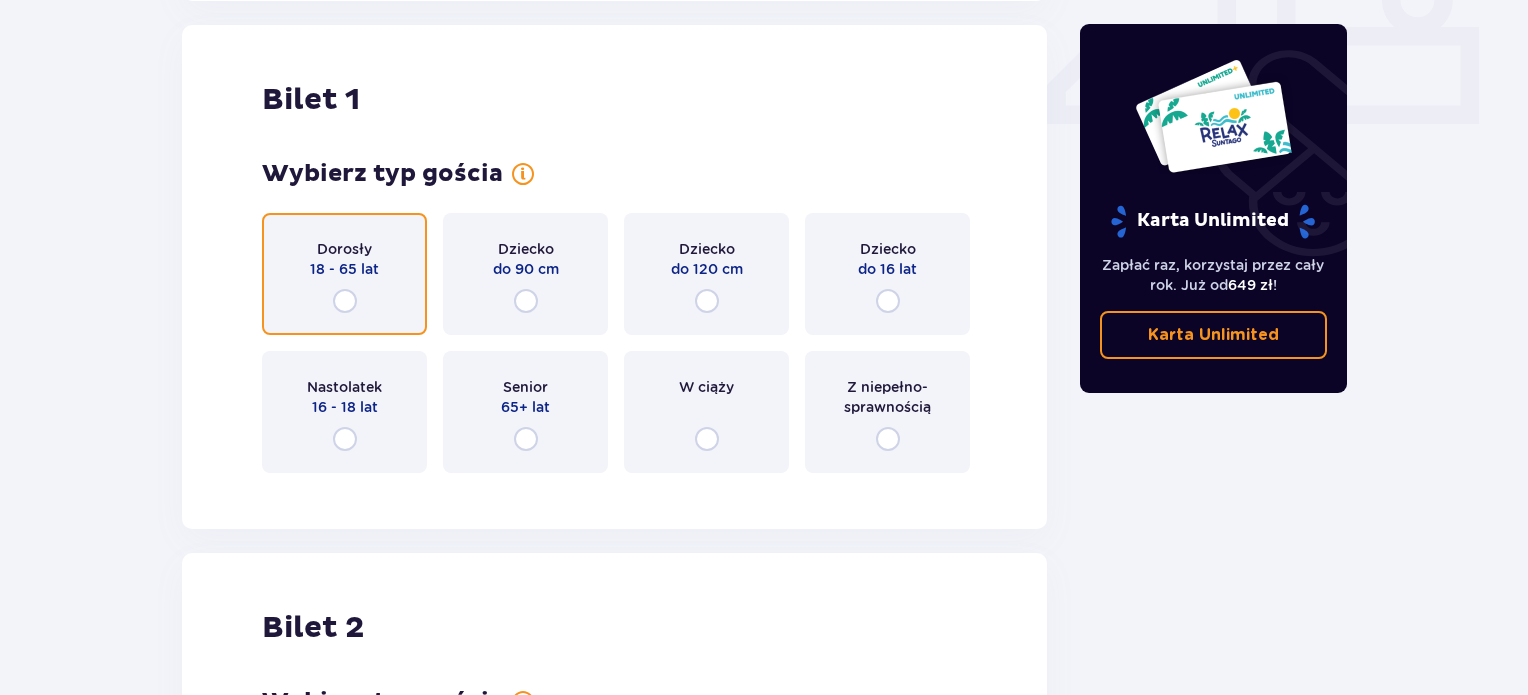 click at bounding box center [345, 301] 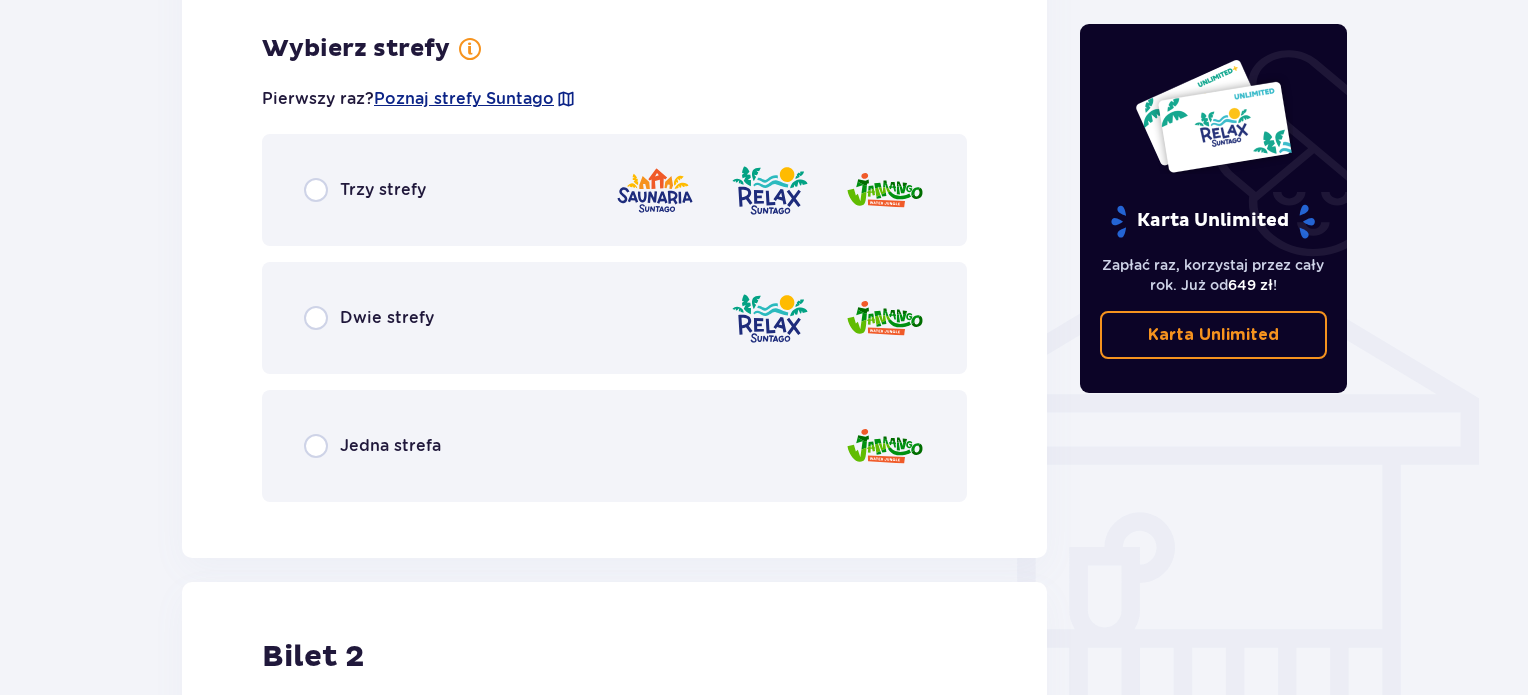 scroll, scrollTop: 1397, scrollLeft: 0, axis: vertical 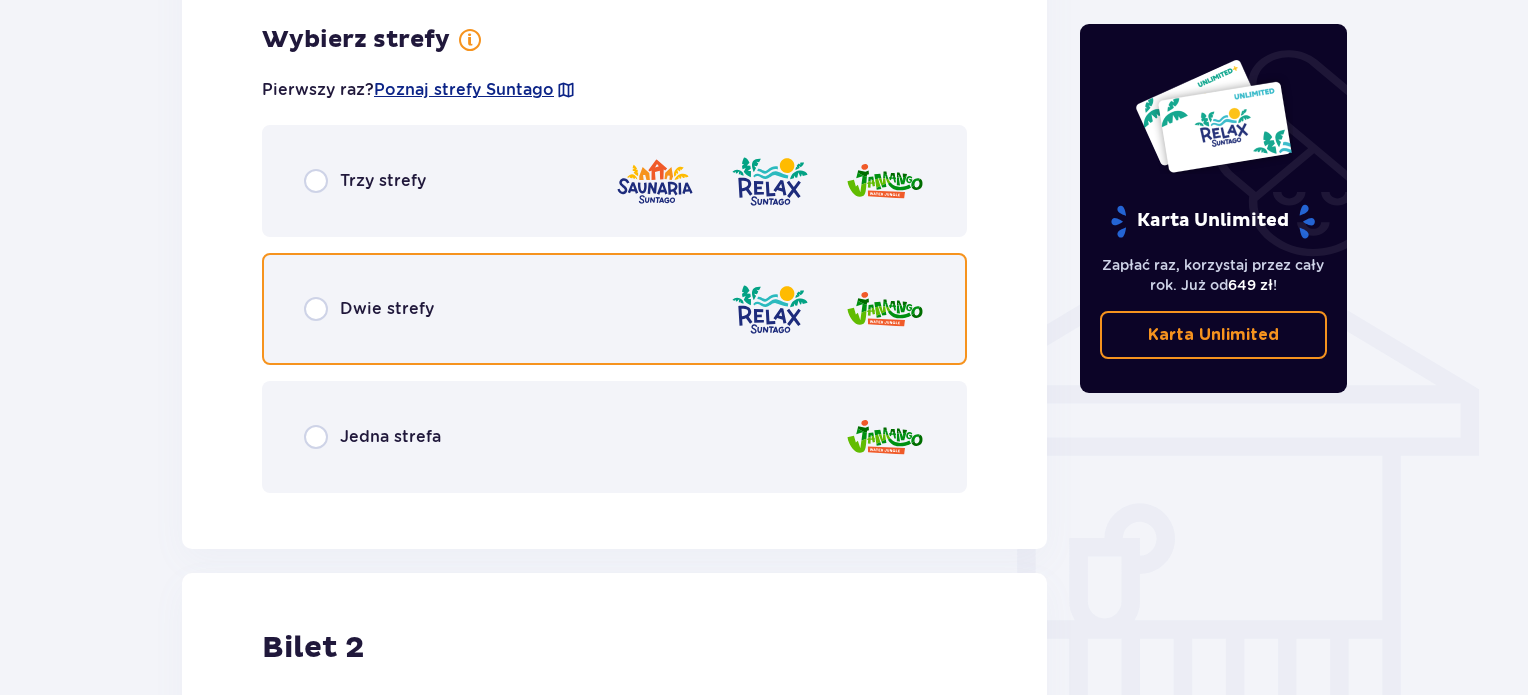 click at bounding box center [316, 309] 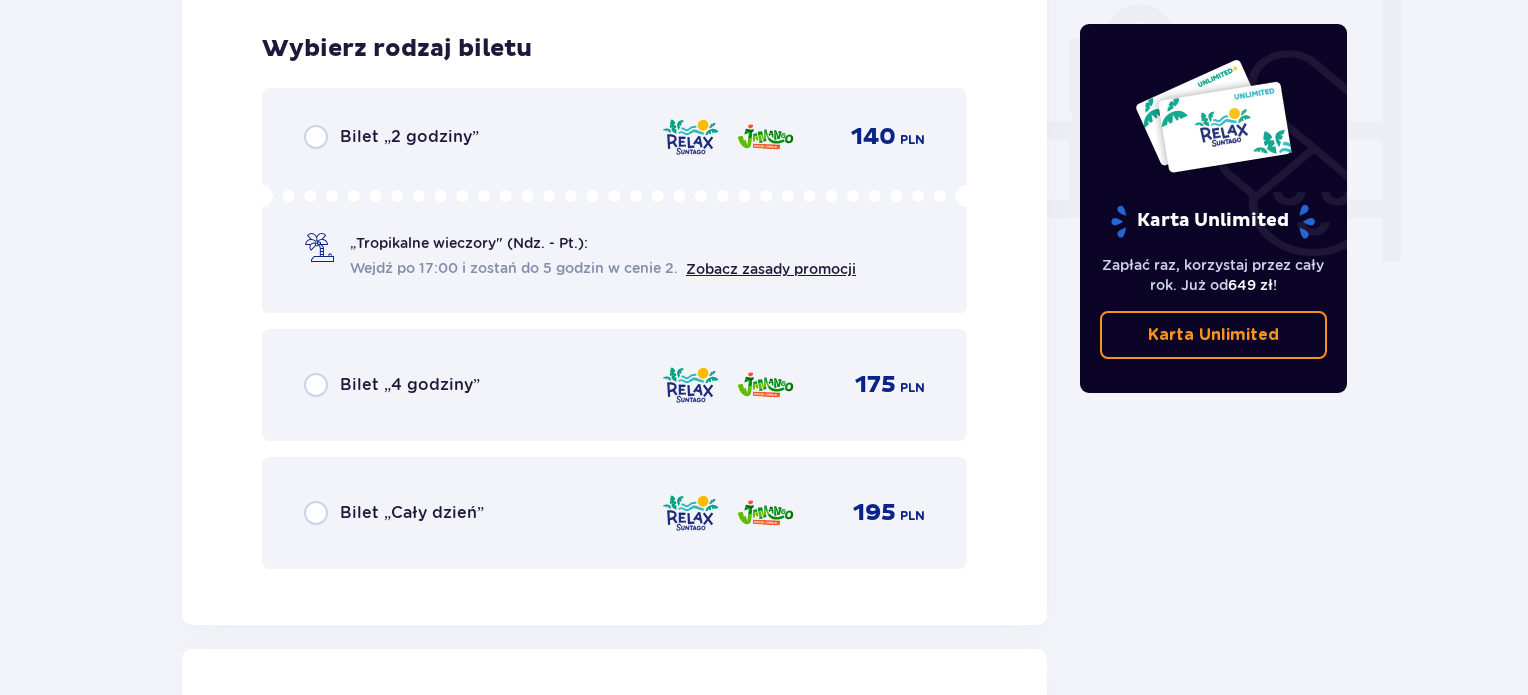 scroll, scrollTop: 1905, scrollLeft: 0, axis: vertical 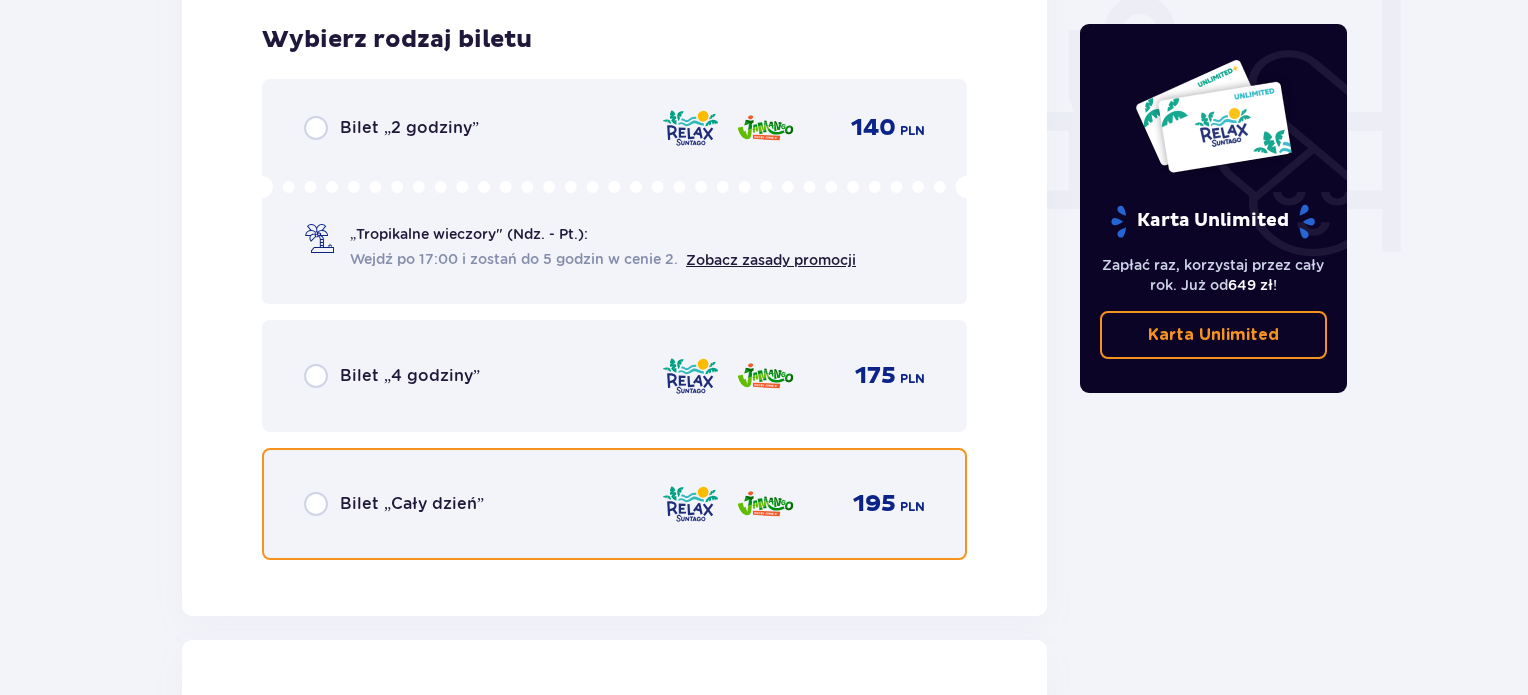click at bounding box center (316, 504) 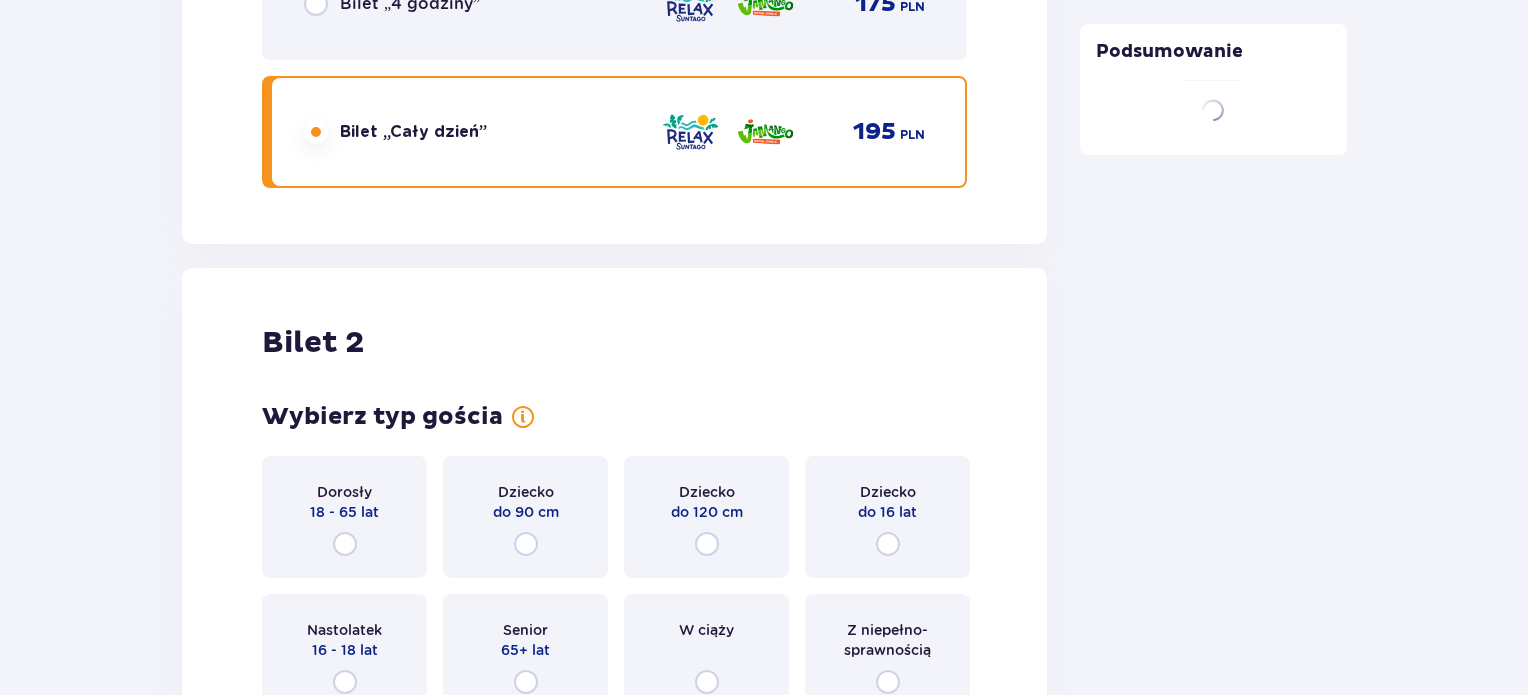 scroll, scrollTop: 2519, scrollLeft: 0, axis: vertical 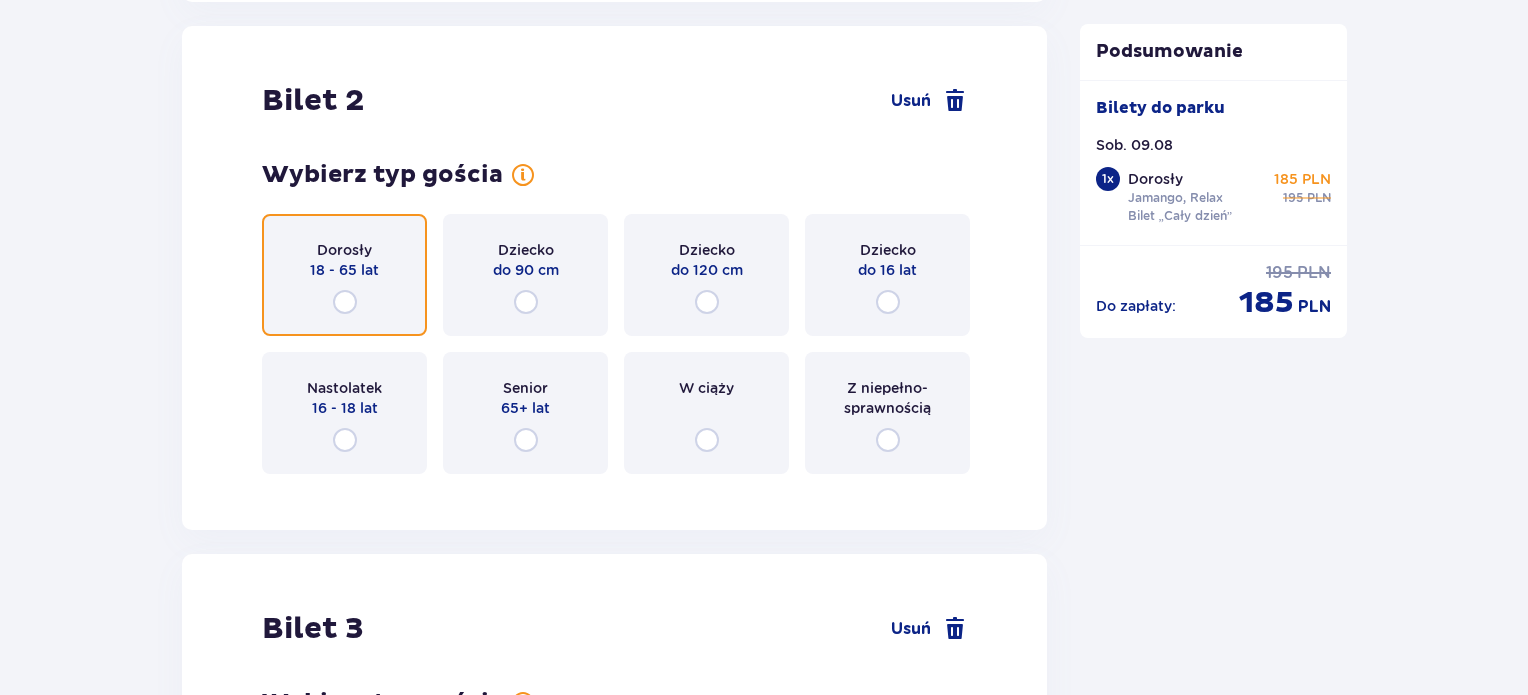 click at bounding box center [345, 302] 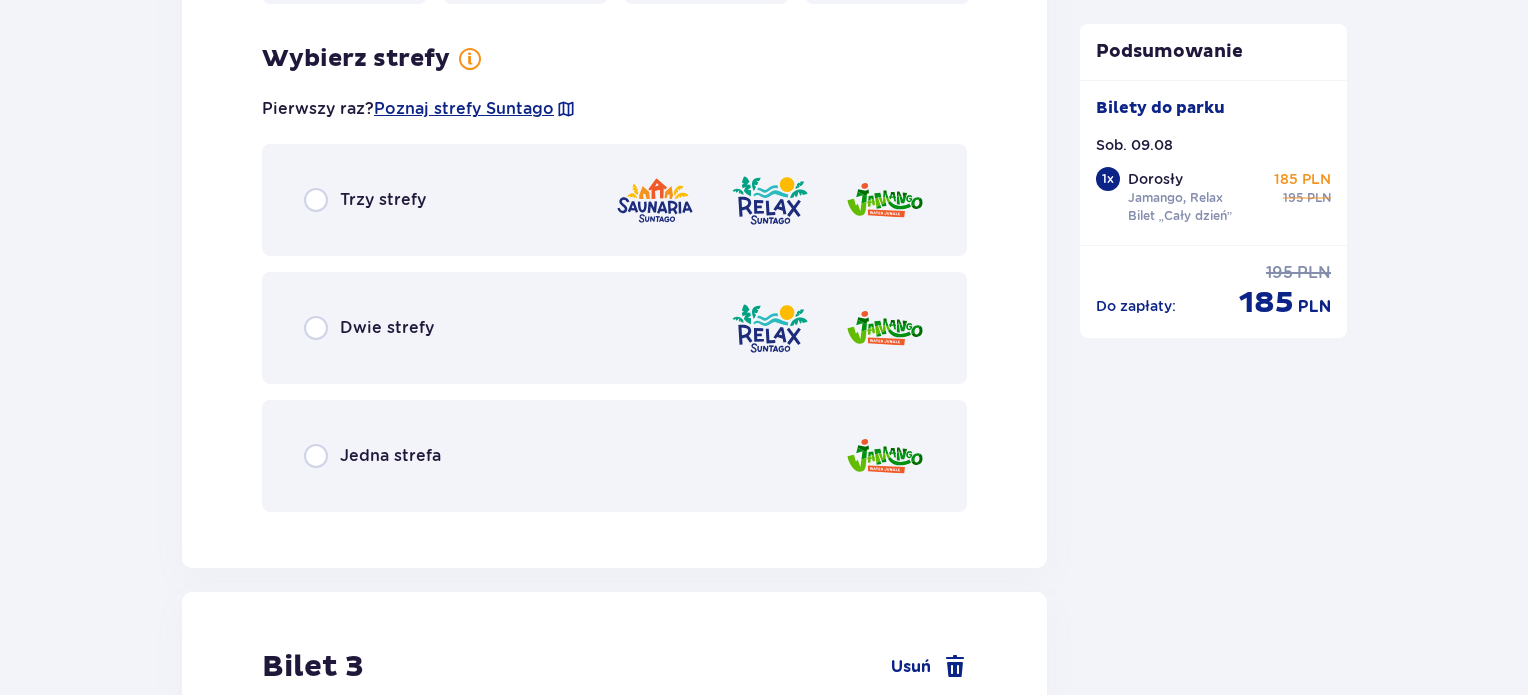 scroll, scrollTop: 3007, scrollLeft: 0, axis: vertical 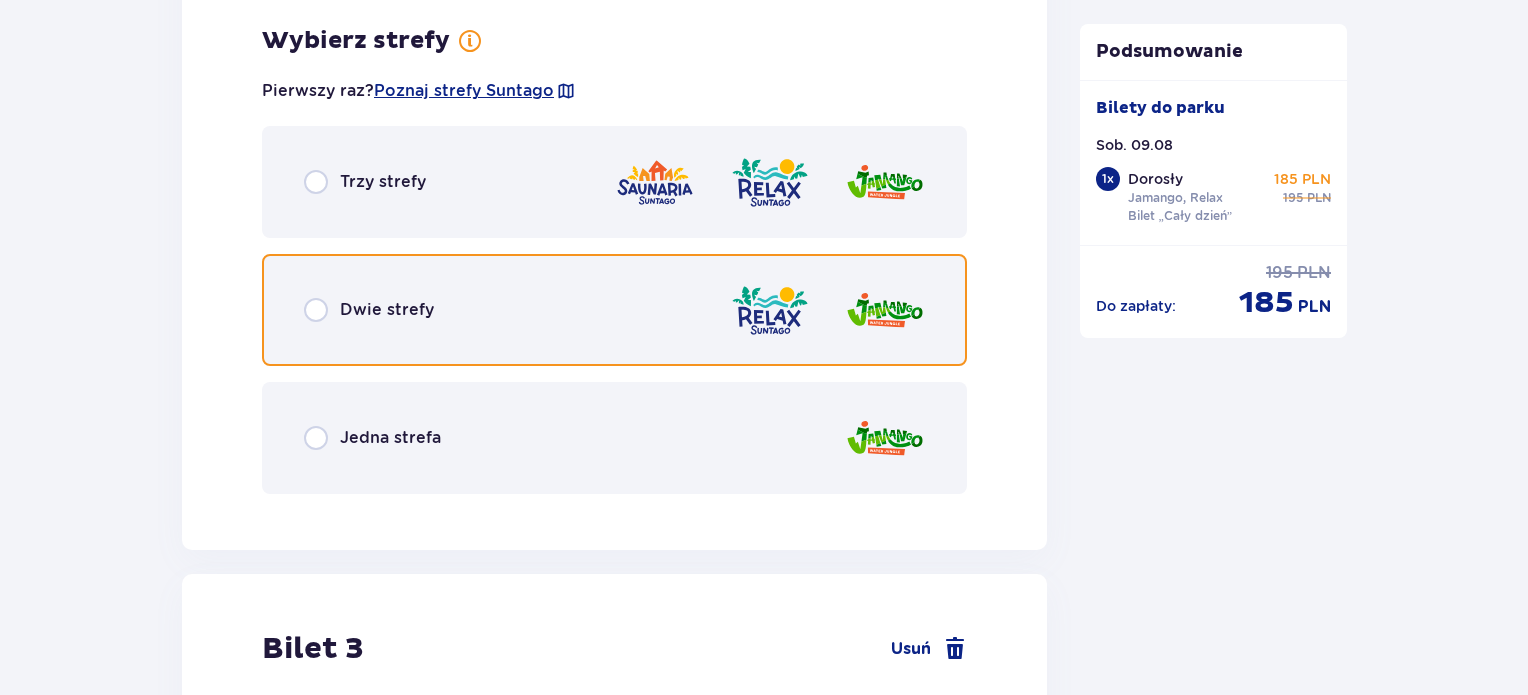 click at bounding box center [316, 310] 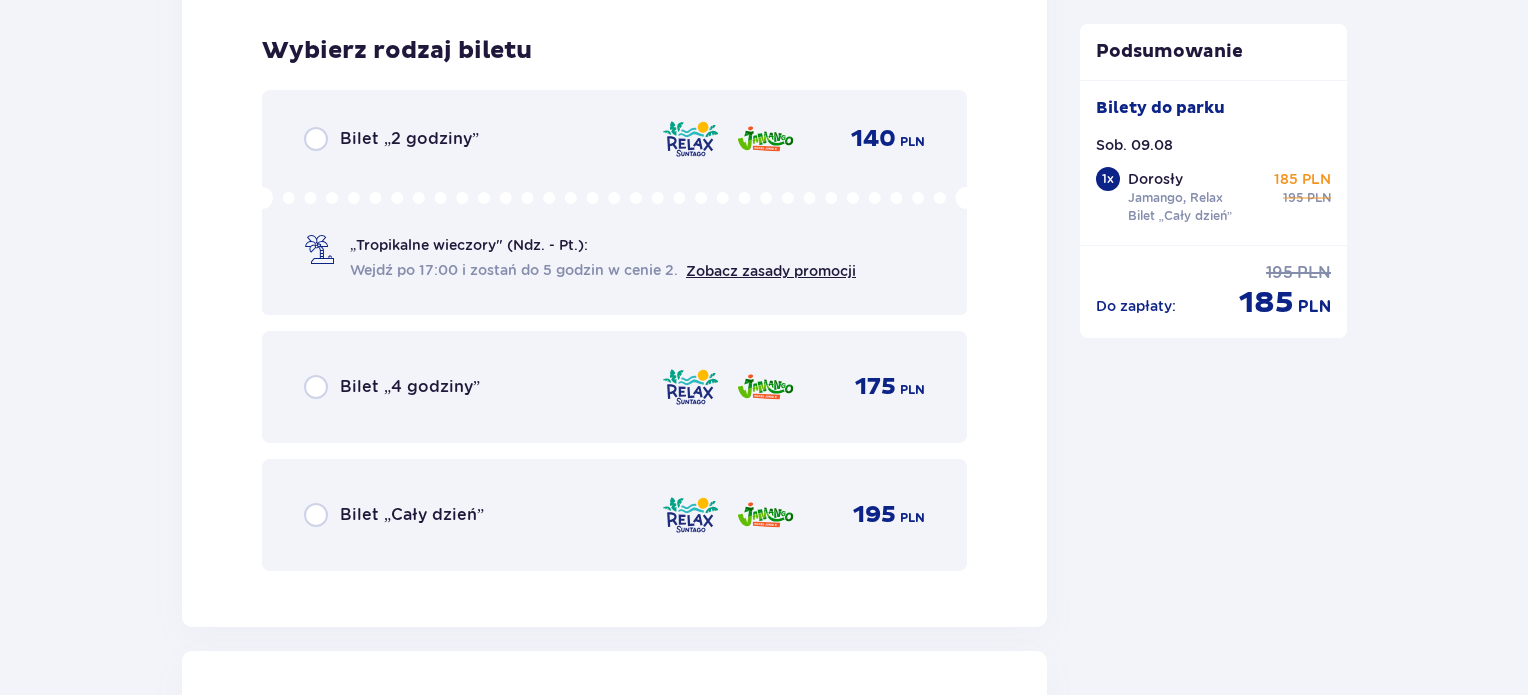 scroll, scrollTop: 3515, scrollLeft: 0, axis: vertical 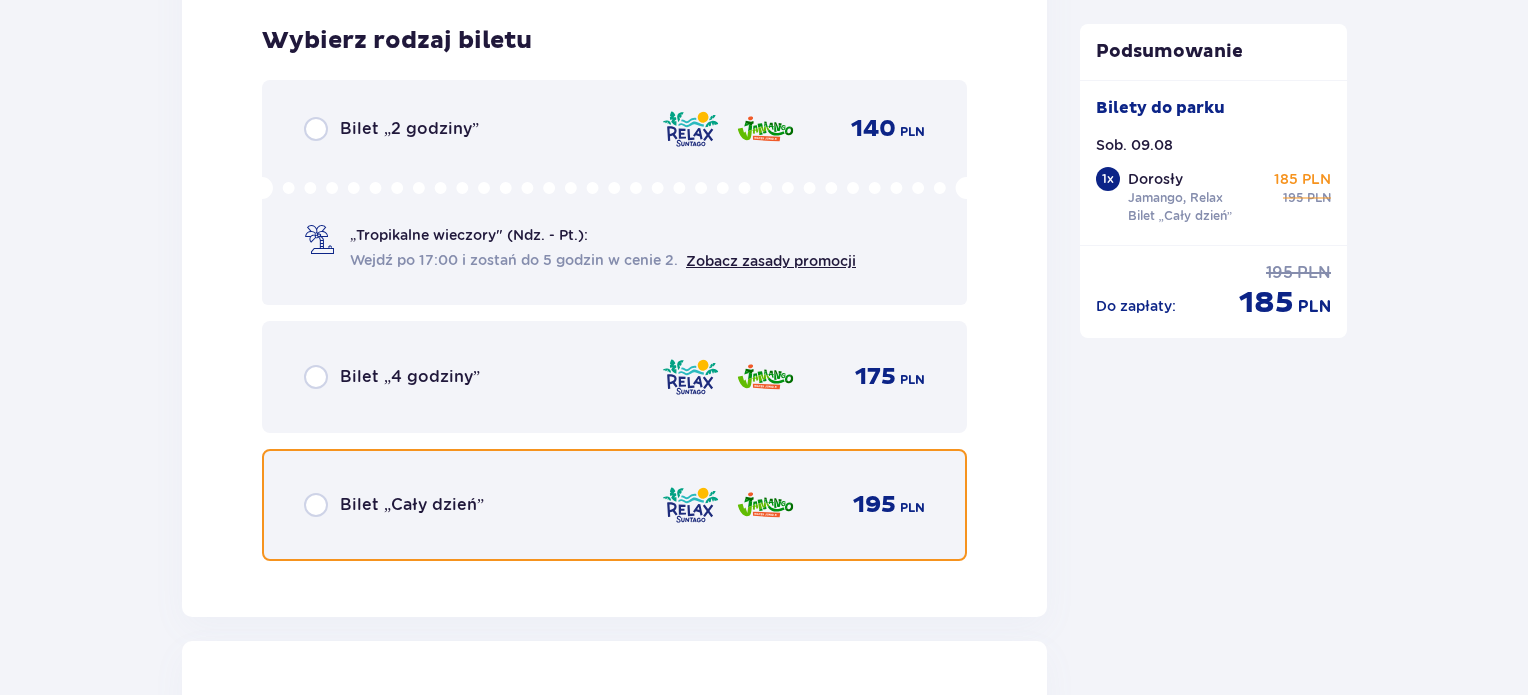 click at bounding box center [316, 505] 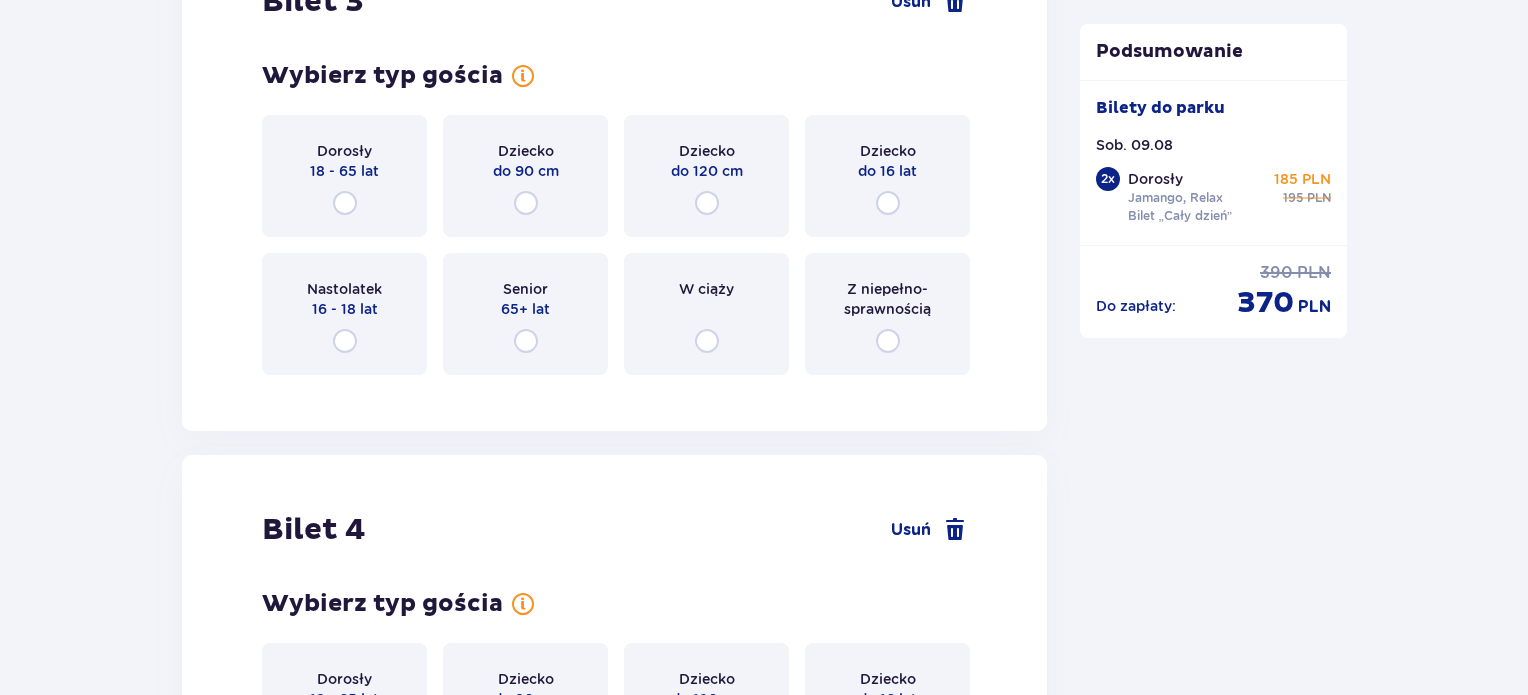 scroll, scrollTop: 4129, scrollLeft: 0, axis: vertical 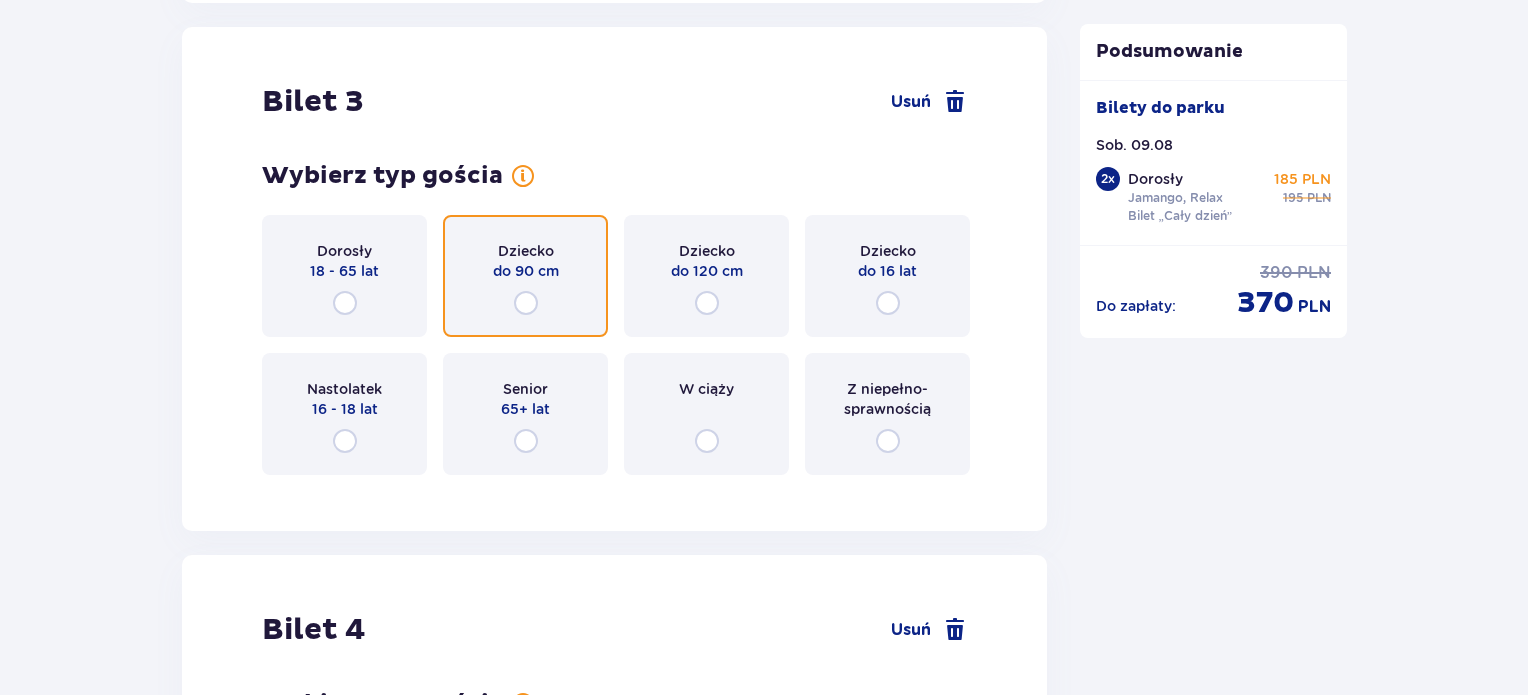 click at bounding box center [526, 303] 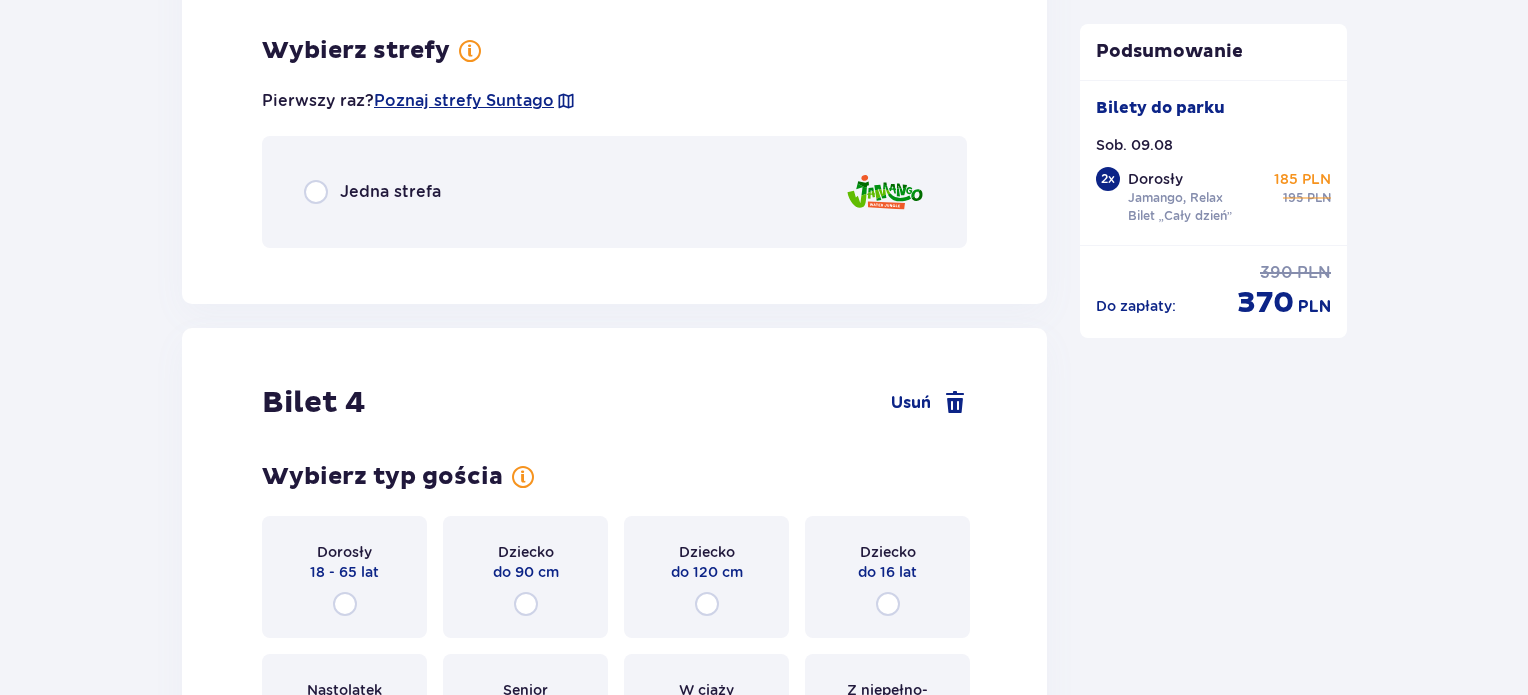scroll, scrollTop: 4617, scrollLeft: 0, axis: vertical 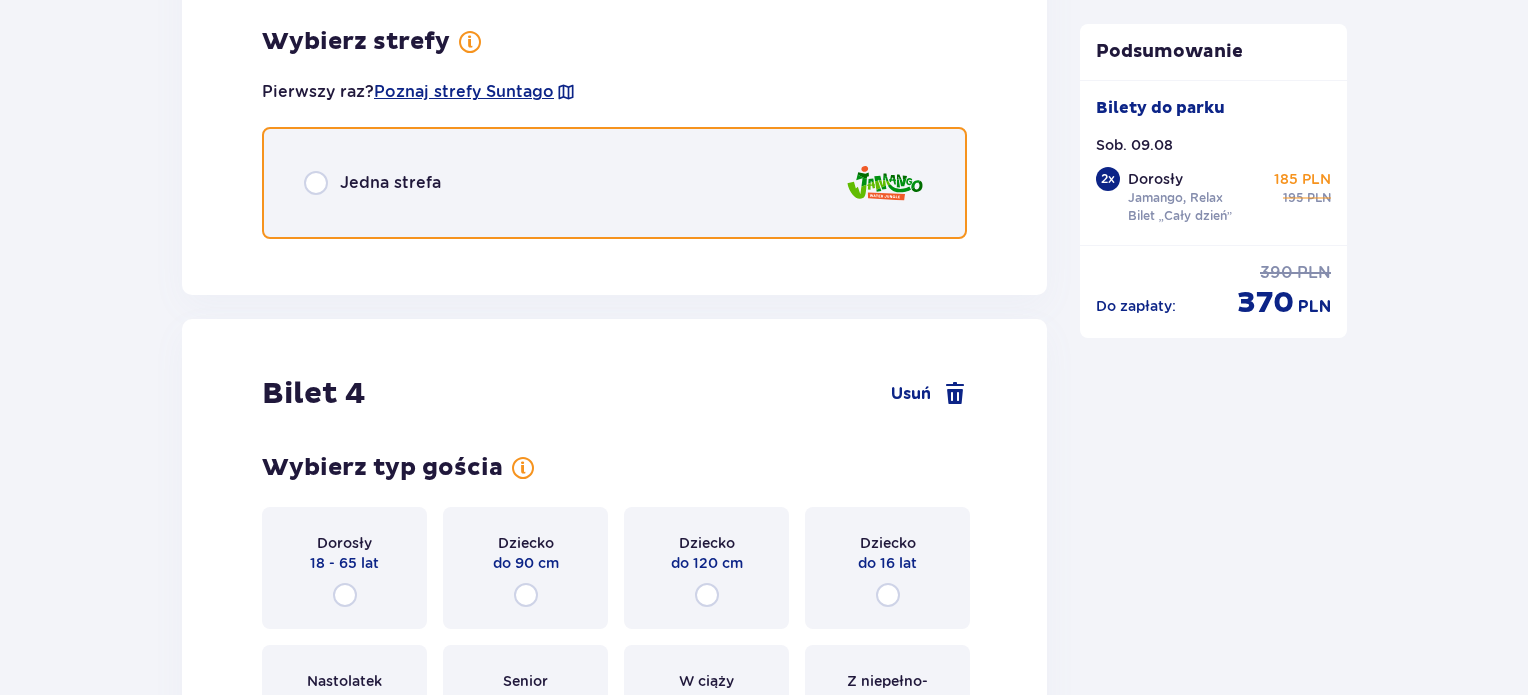 click at bounding box center (316, 183) 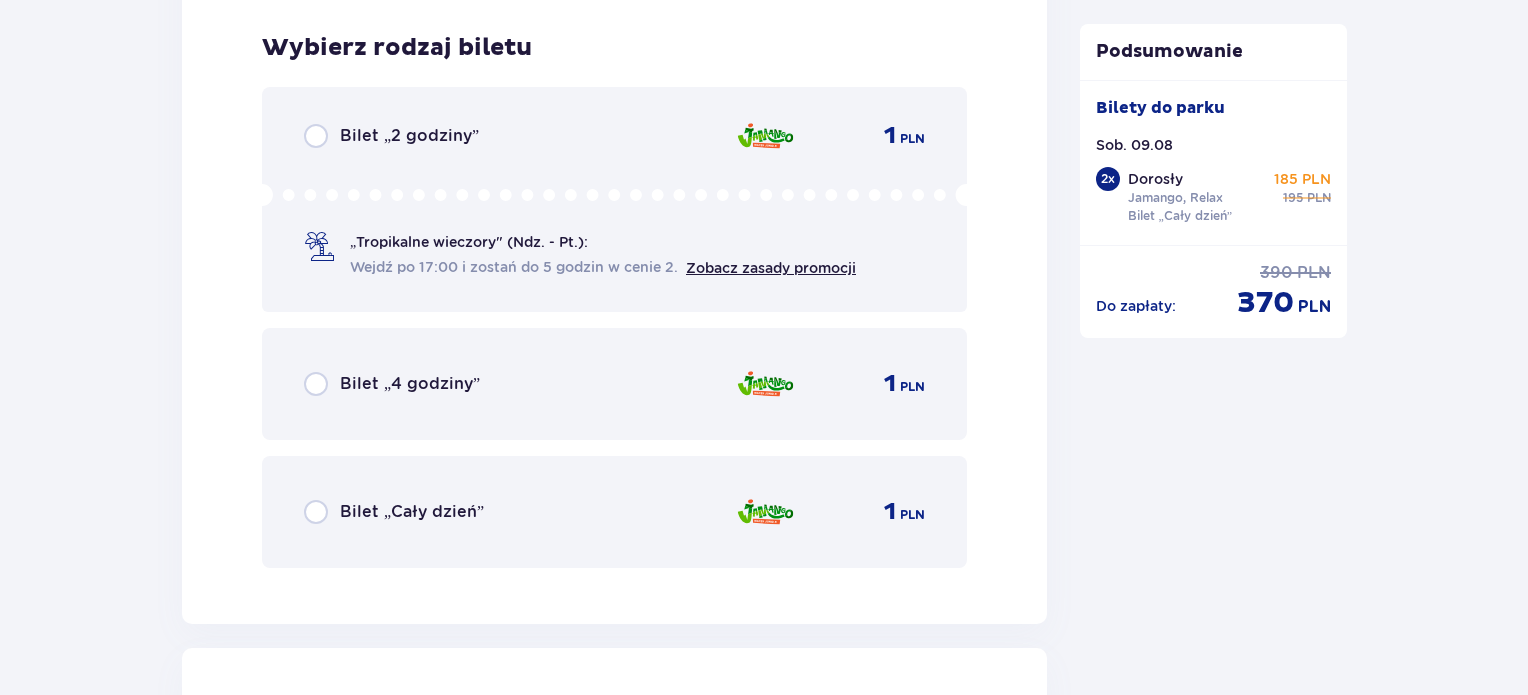 scroll, scrollTop: 4869, scrollLeft: 0, axis: vertical 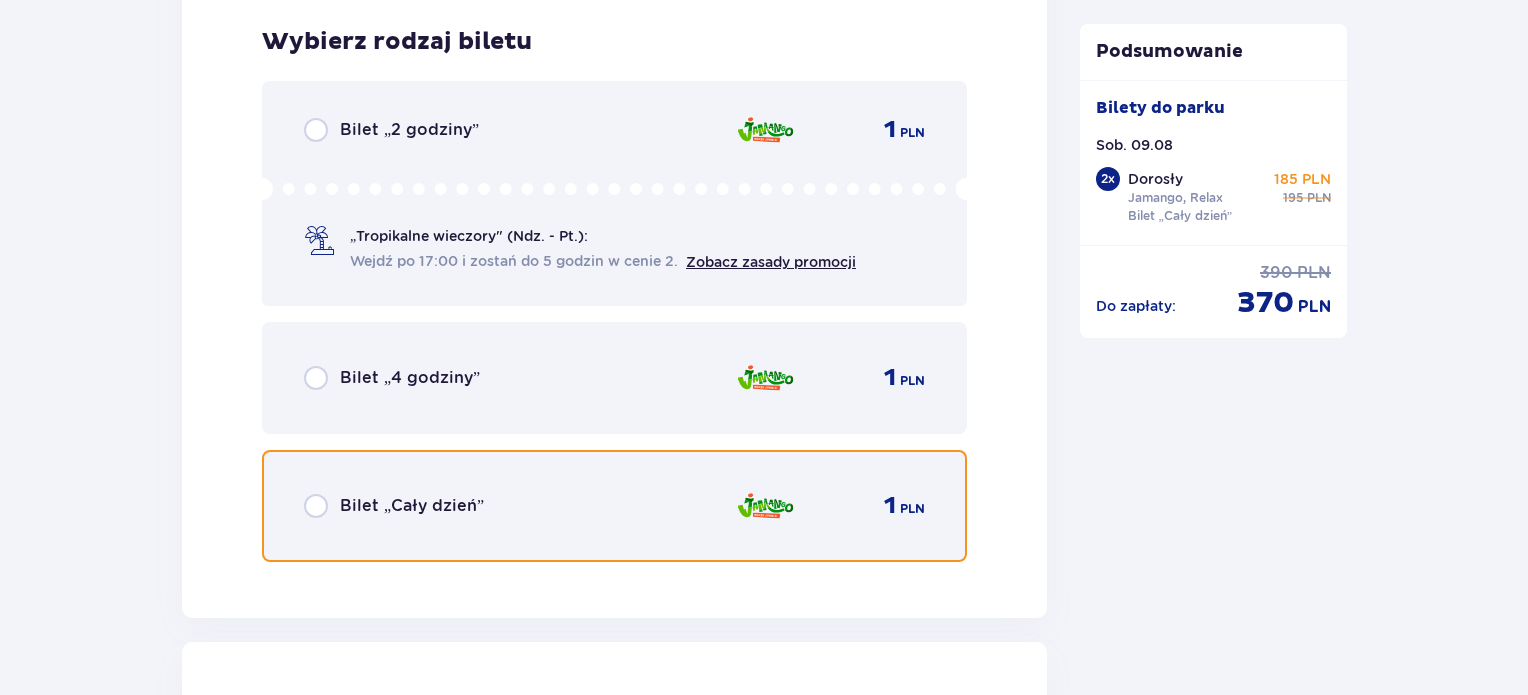 click at bounding box center [316, 506] 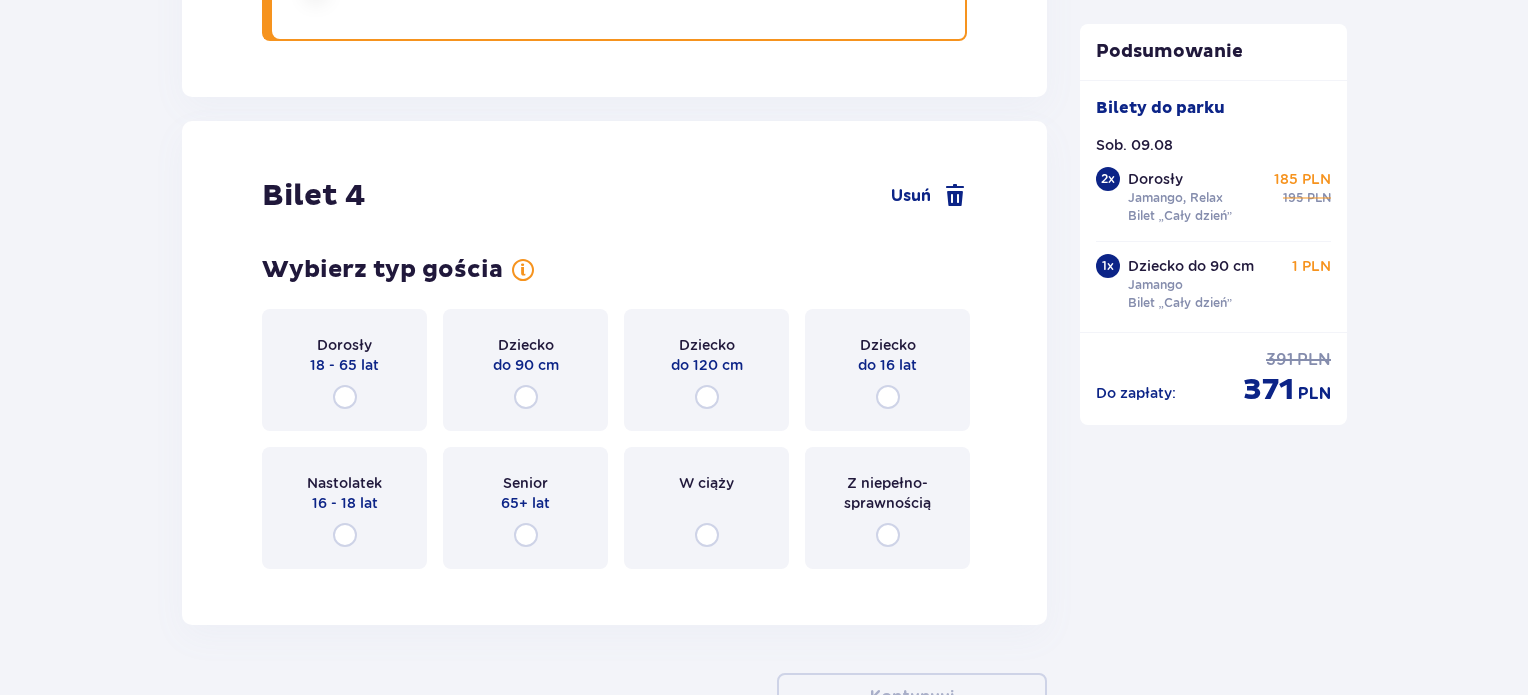 scroll, scrollTop: 5484, scrollLeft: 0, axis: vertical 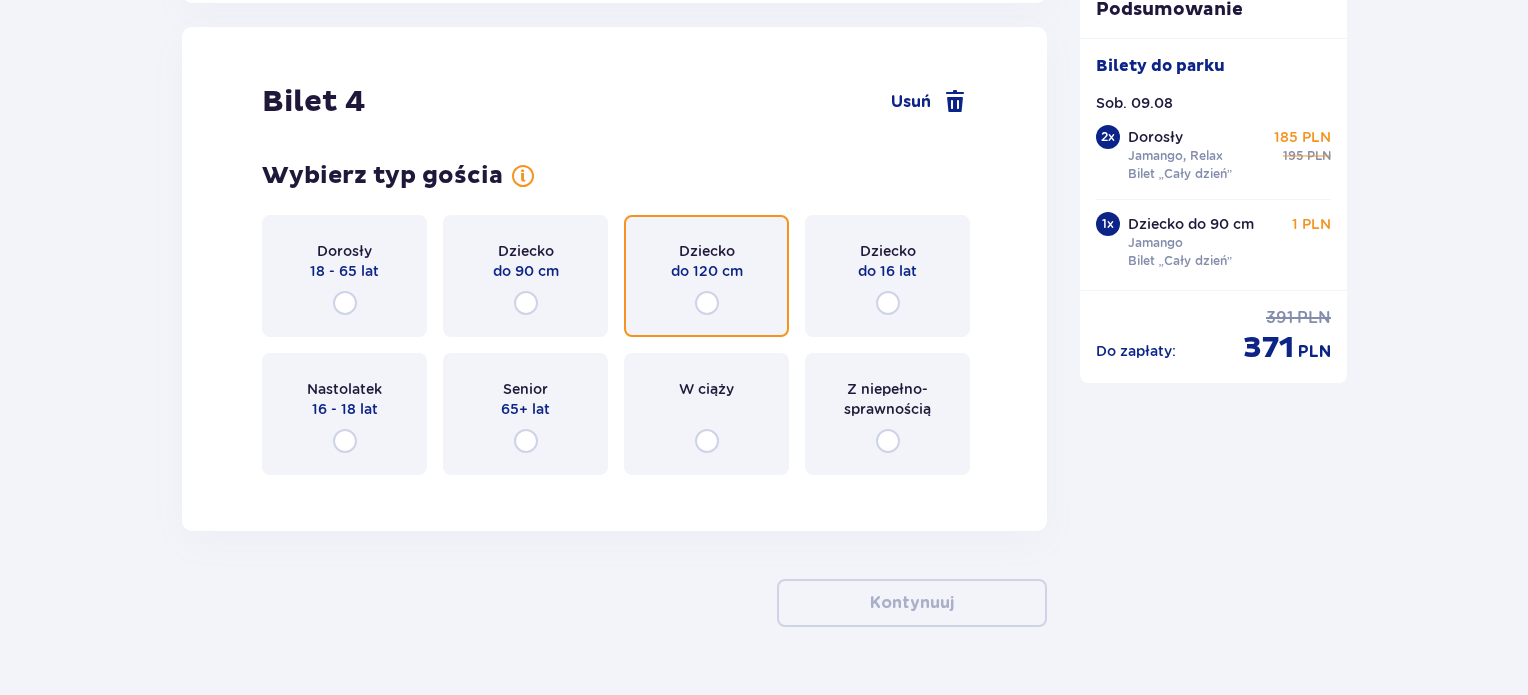 click at bounding box center (707, 303) 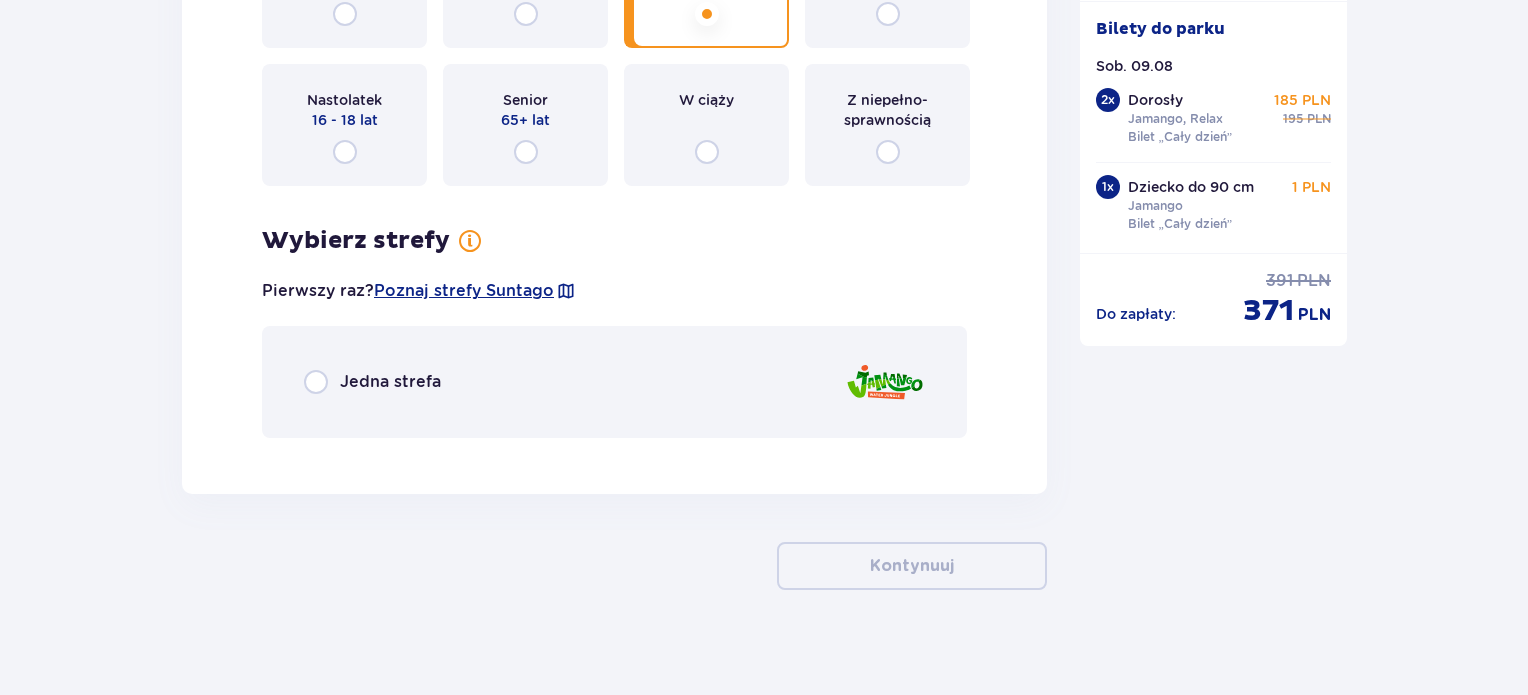 scroll, scrollTop: 5784, scrollLeft: 0, axis: vertical 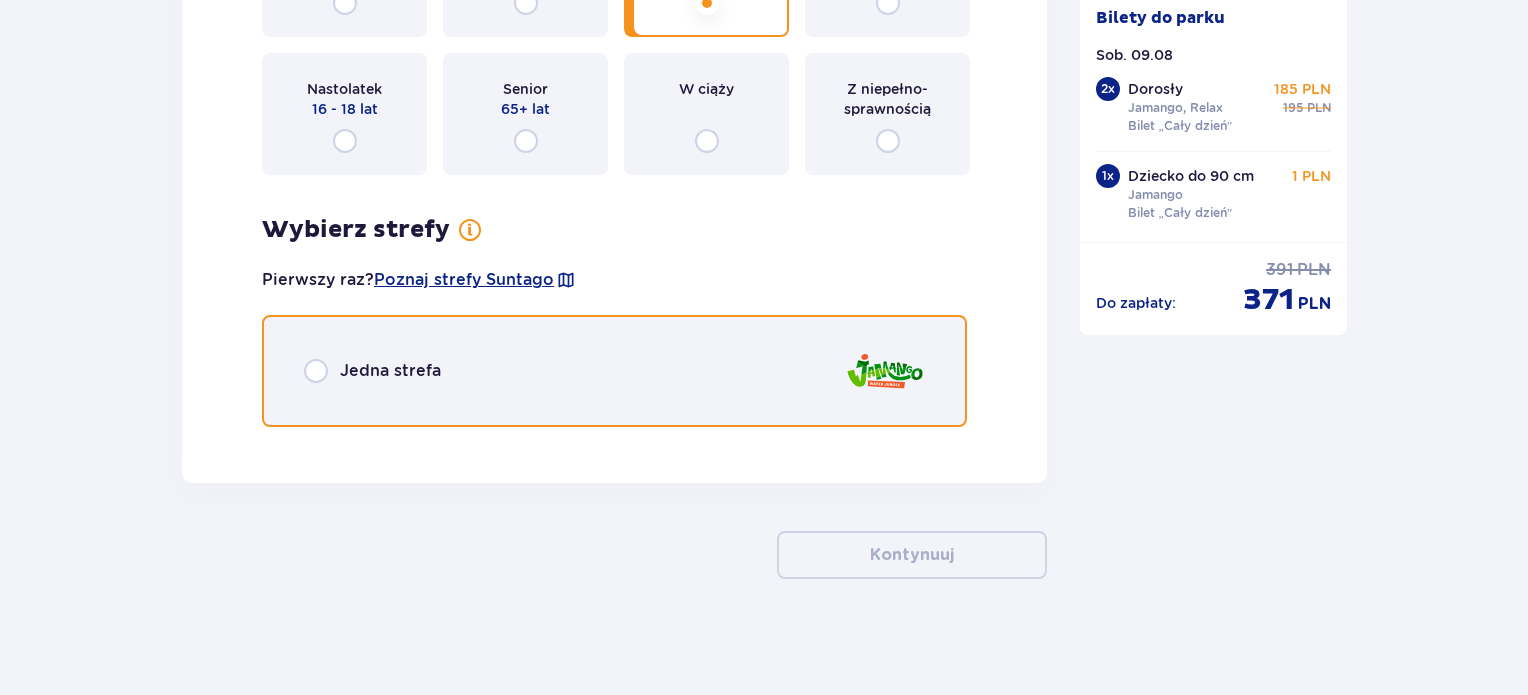 click at bounding box center [316, 371] 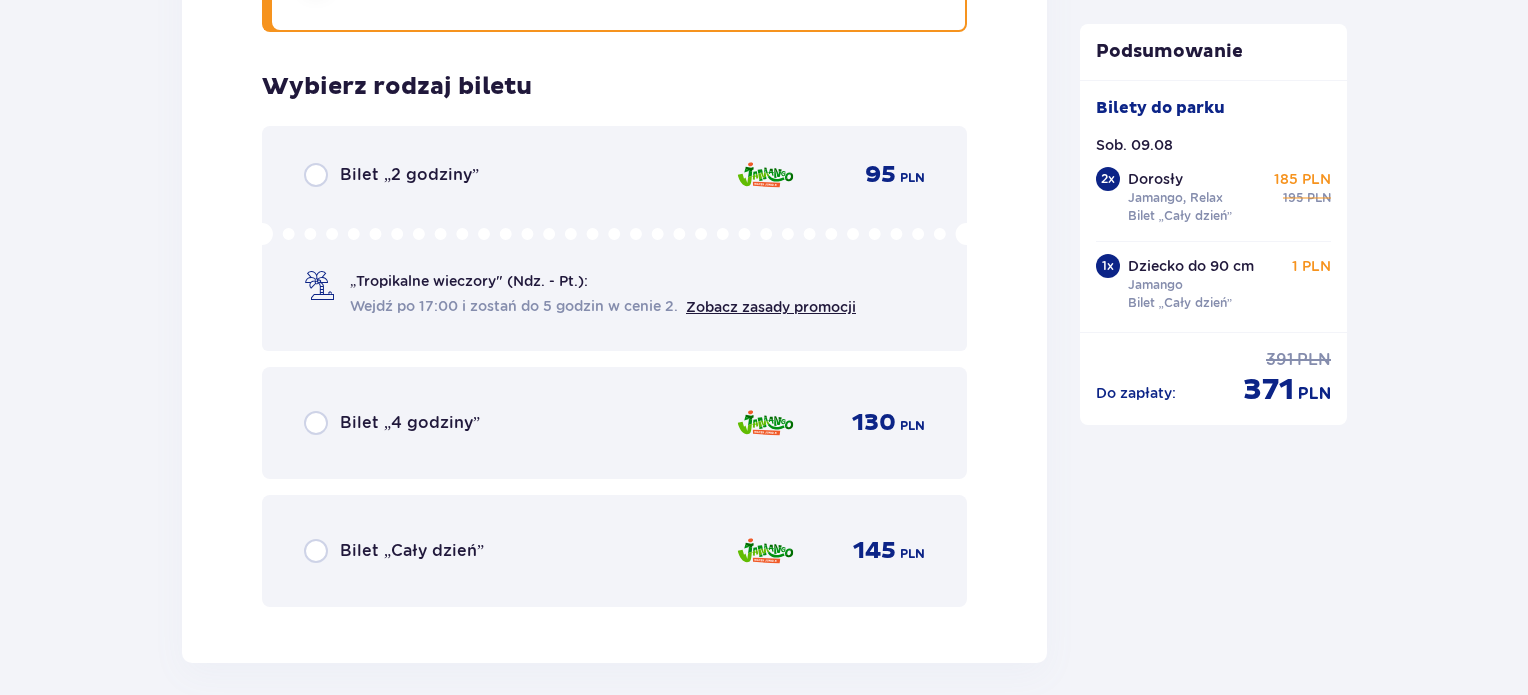 scroll, scrollTop: 6224, scrollLeft: 0, axis: vertical 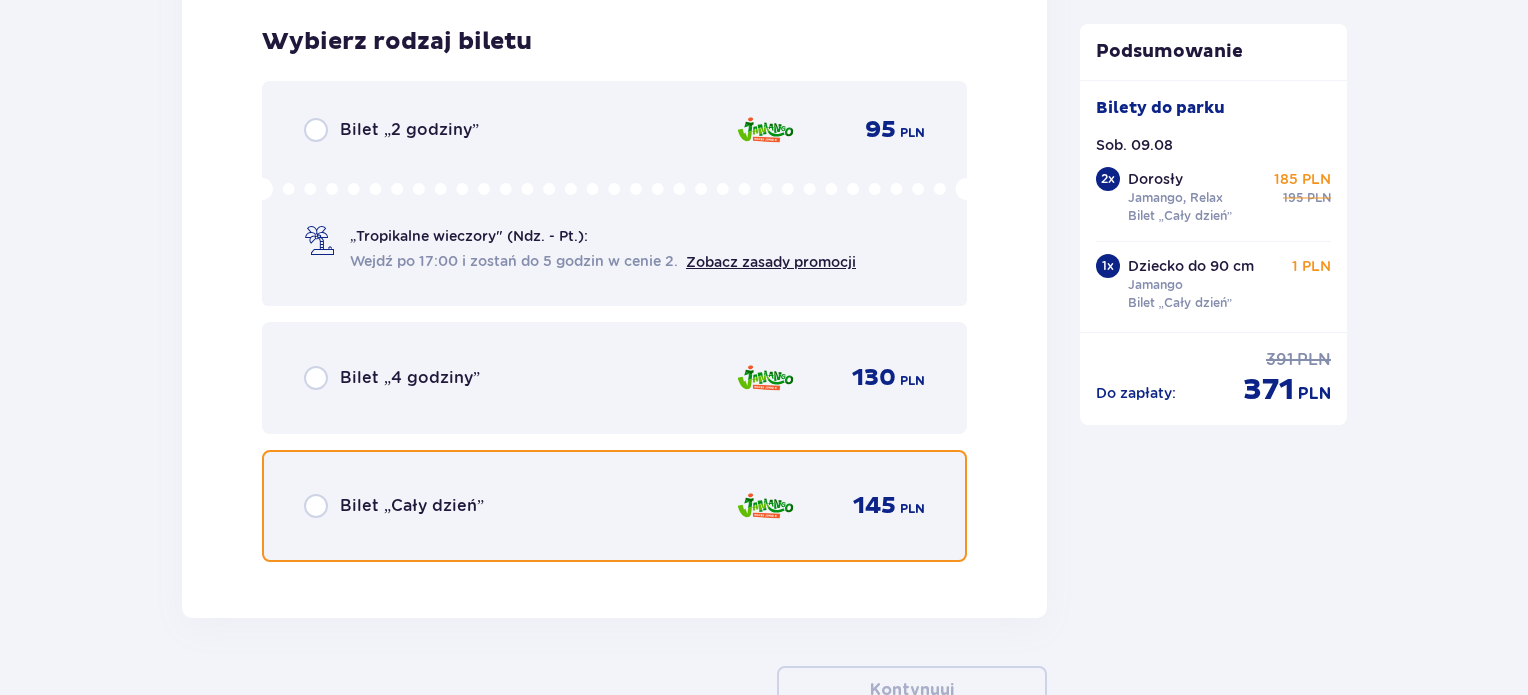 click at bounding box center (316, 506) 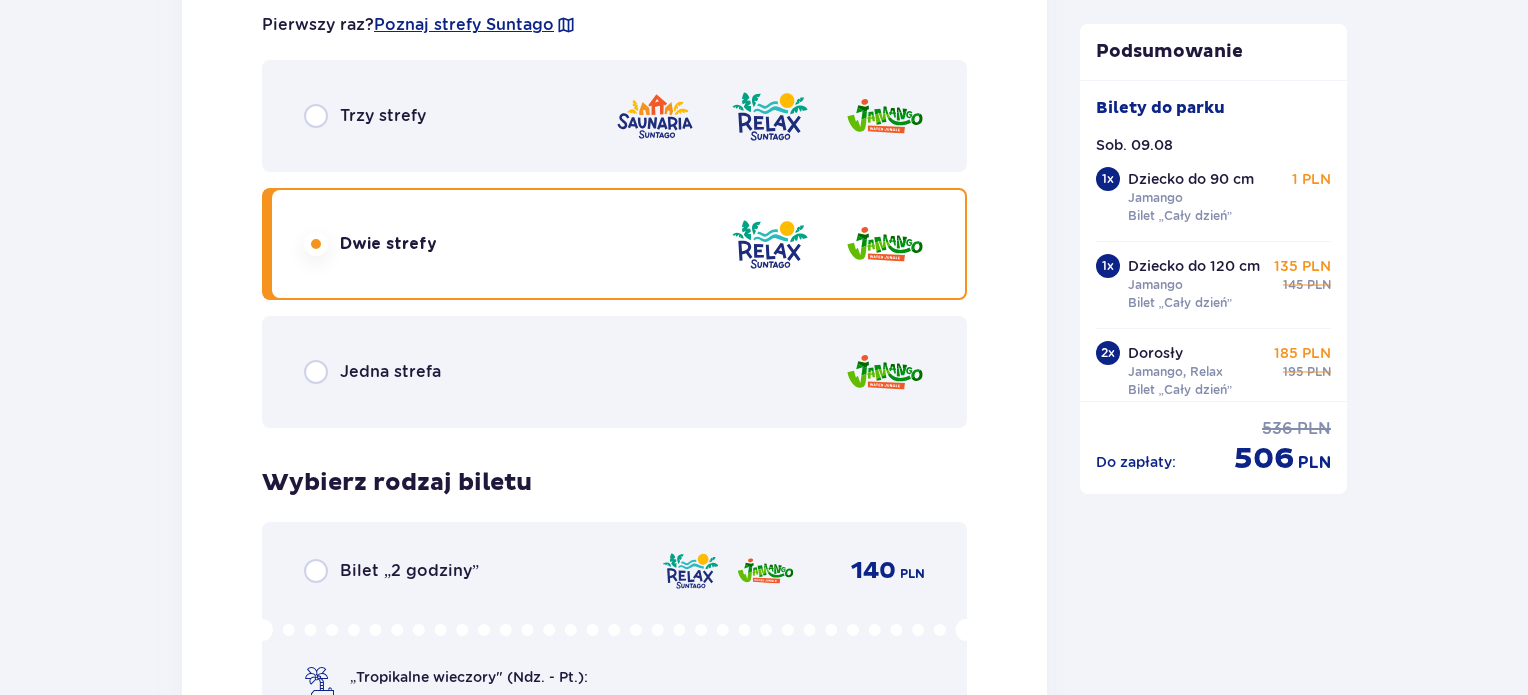 scroll, scrollTop: 3062, scrollLeft: 0, axis: vertical 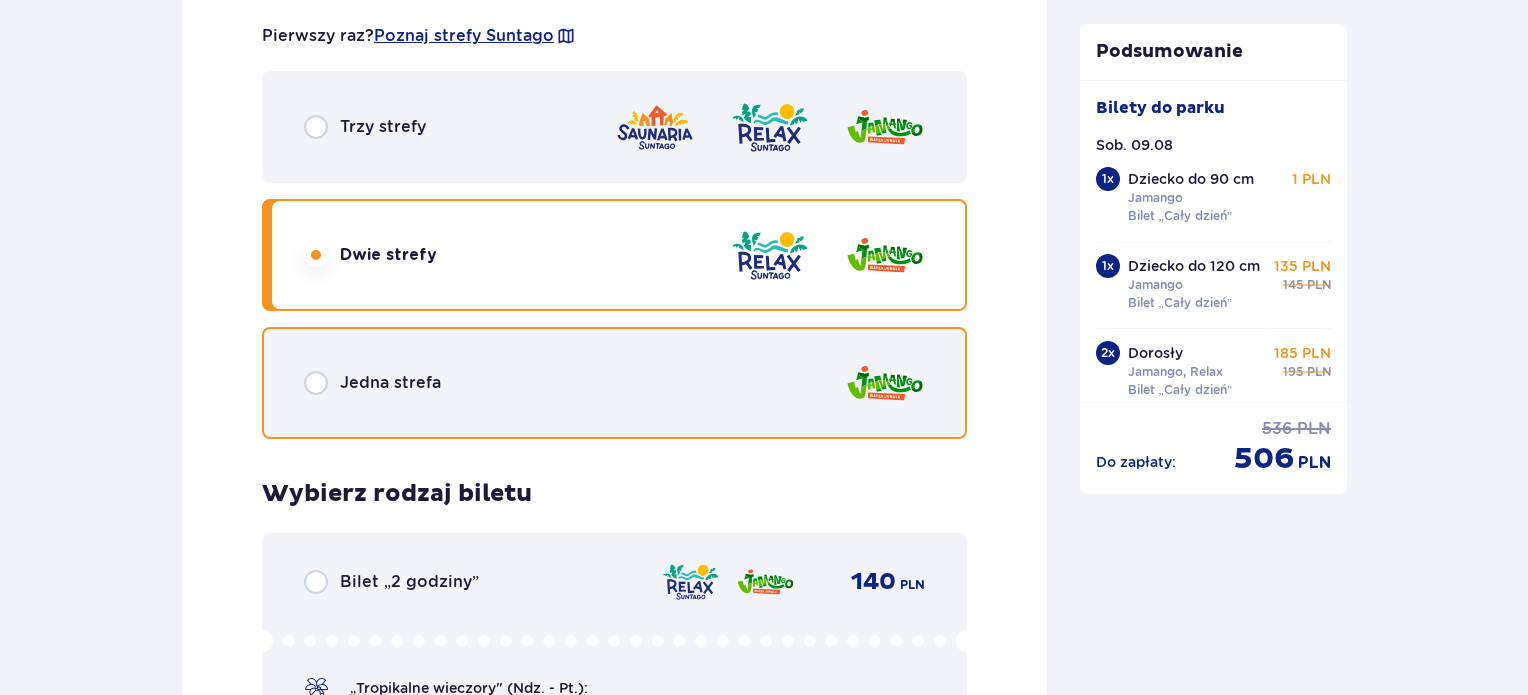 click at bounding box center [316, 383] 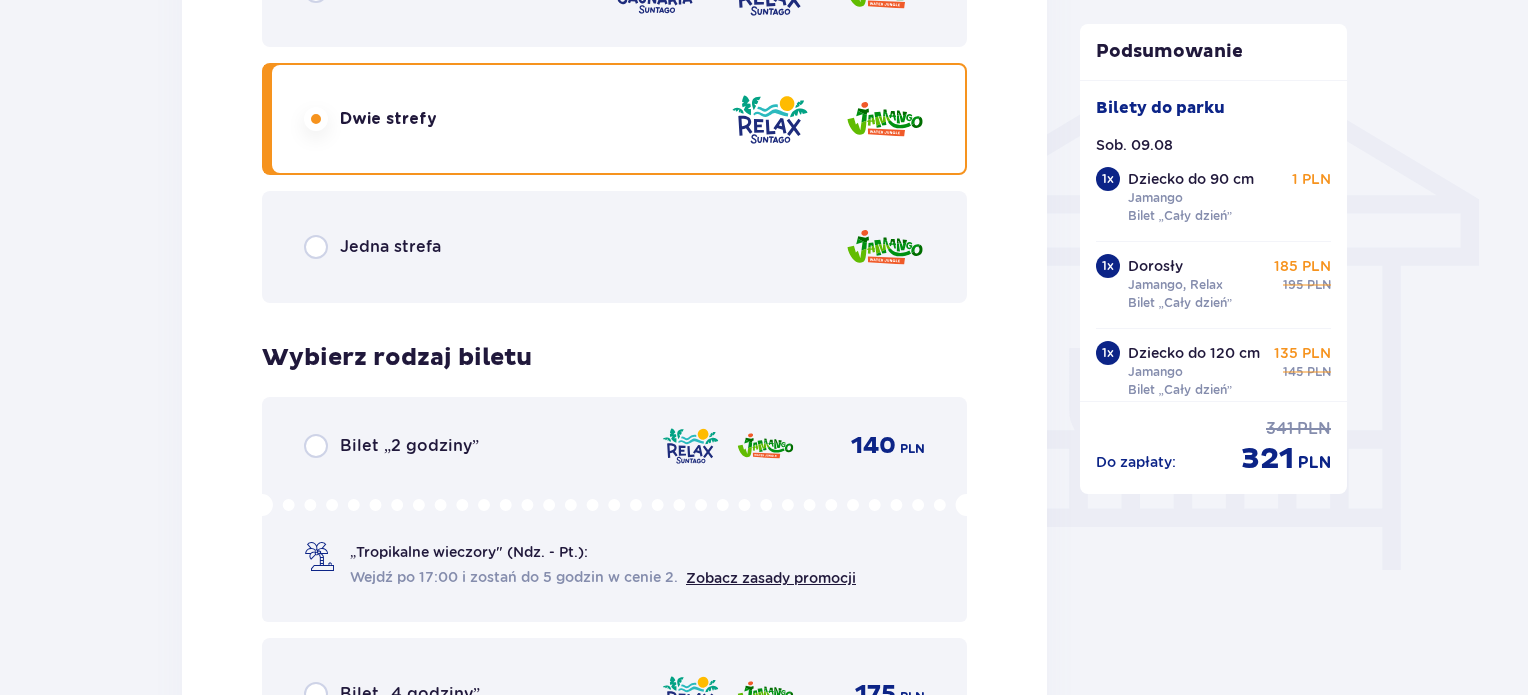 scroll, scrollTop: 1315, scrollLeft: 0, axis: vertical 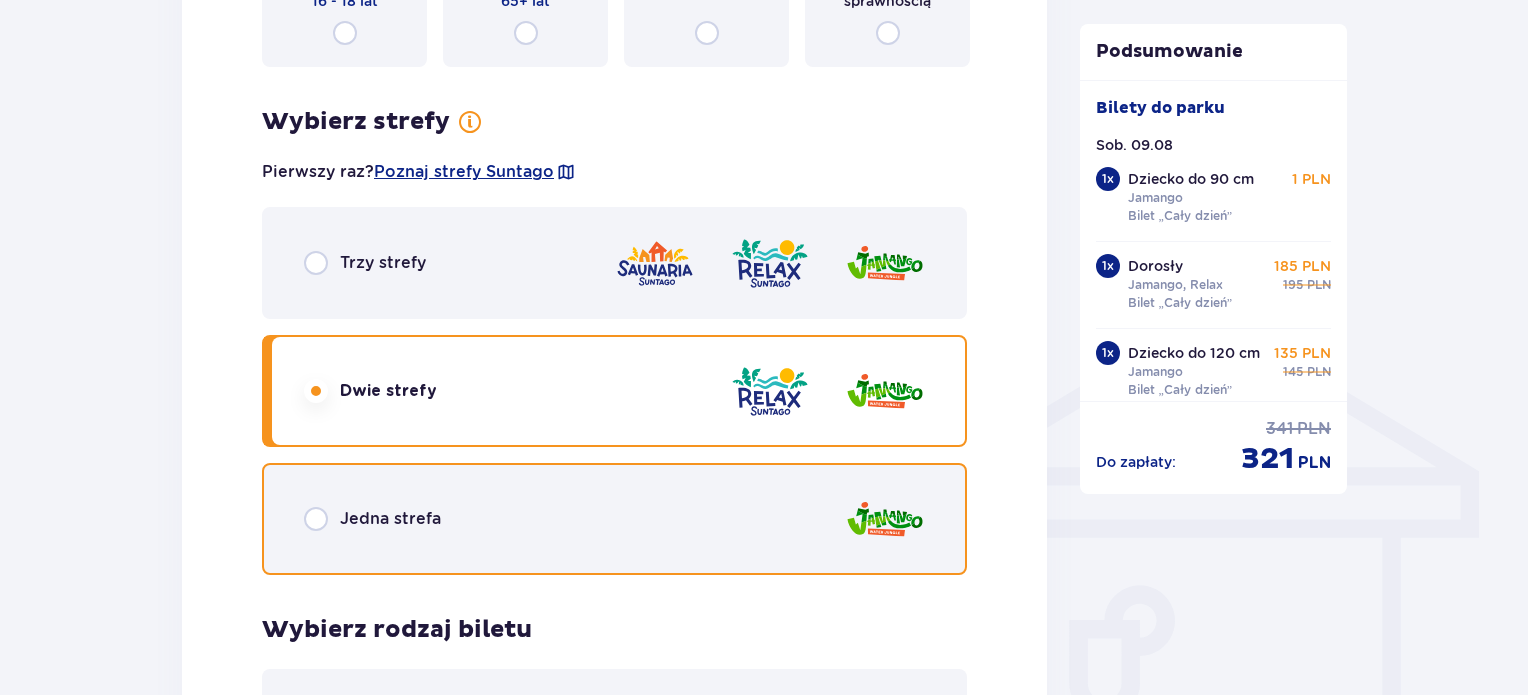 click at bounding box center (316, 519) 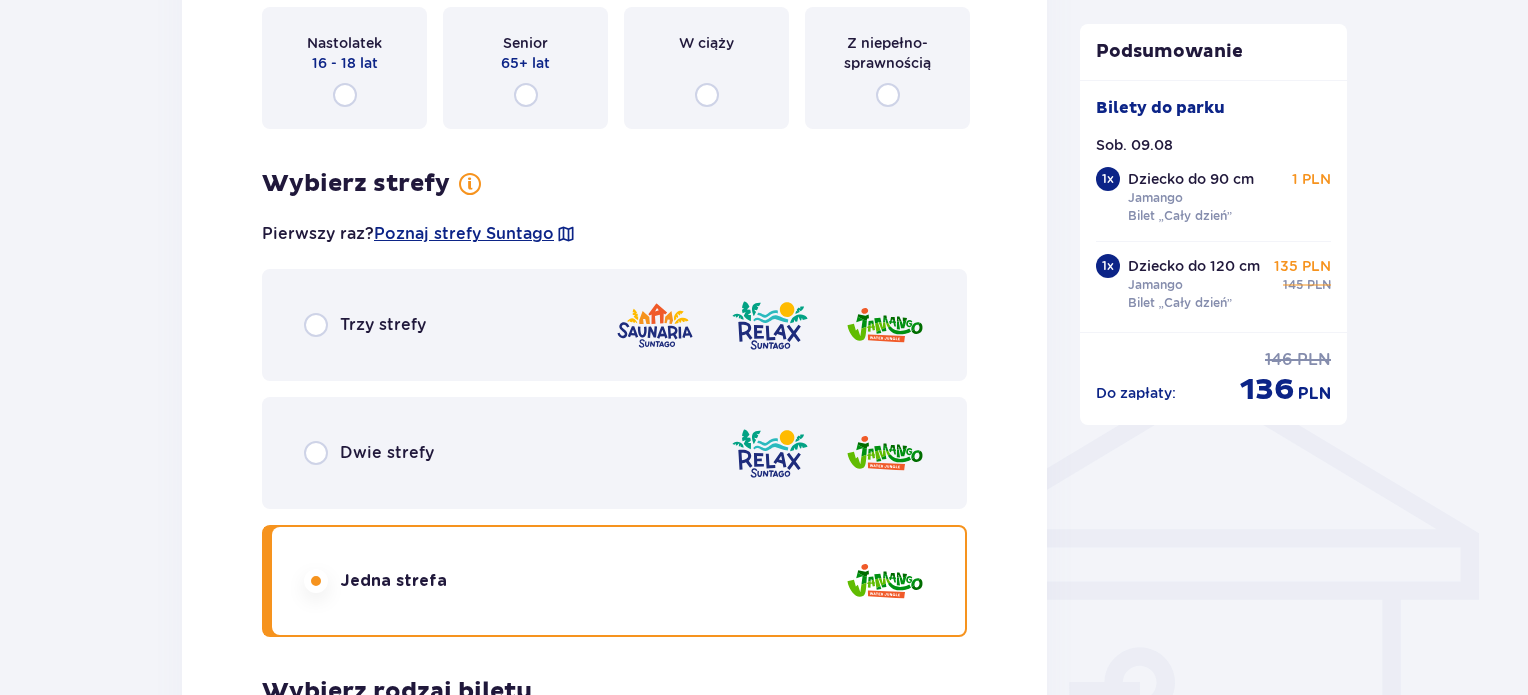 scroll, scrollTop: 1315, scrollLeft: 0, axis: vertical 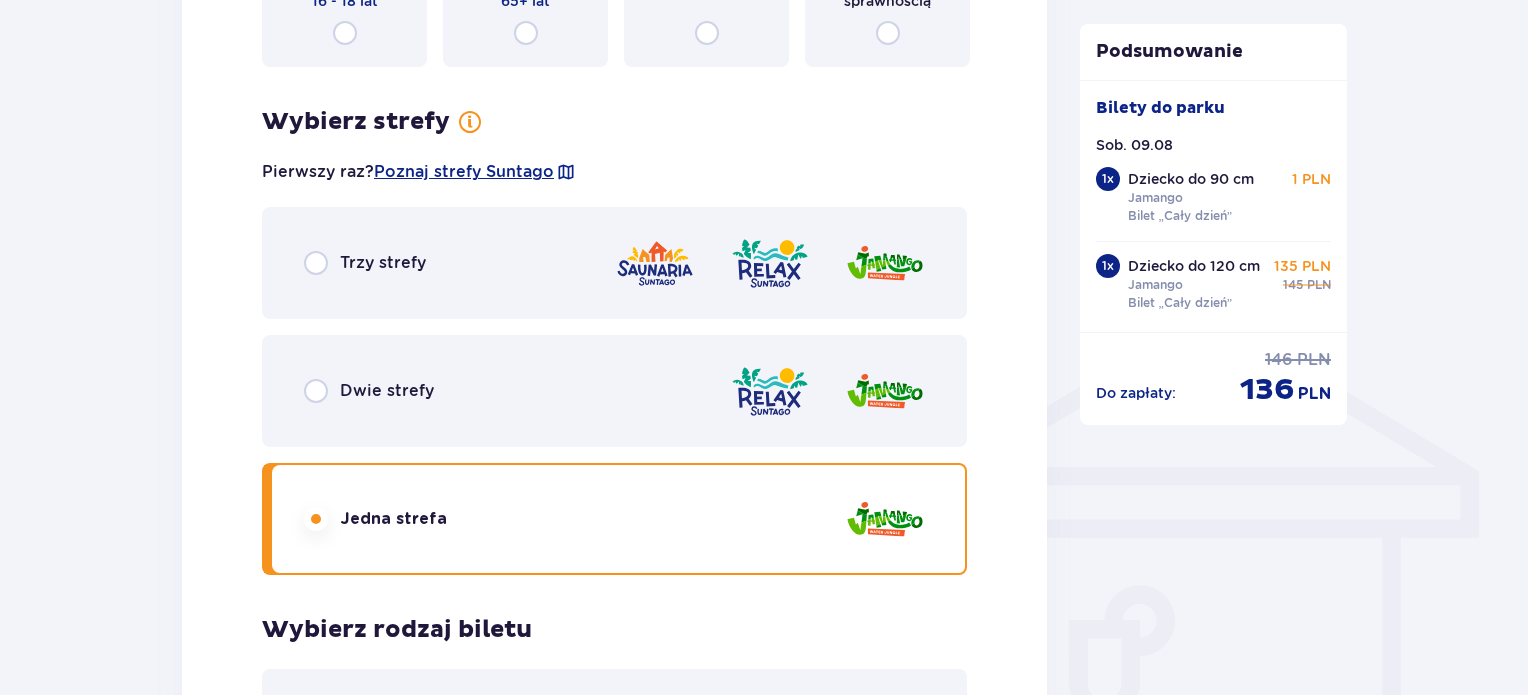 click at bounding box center (316, 519) 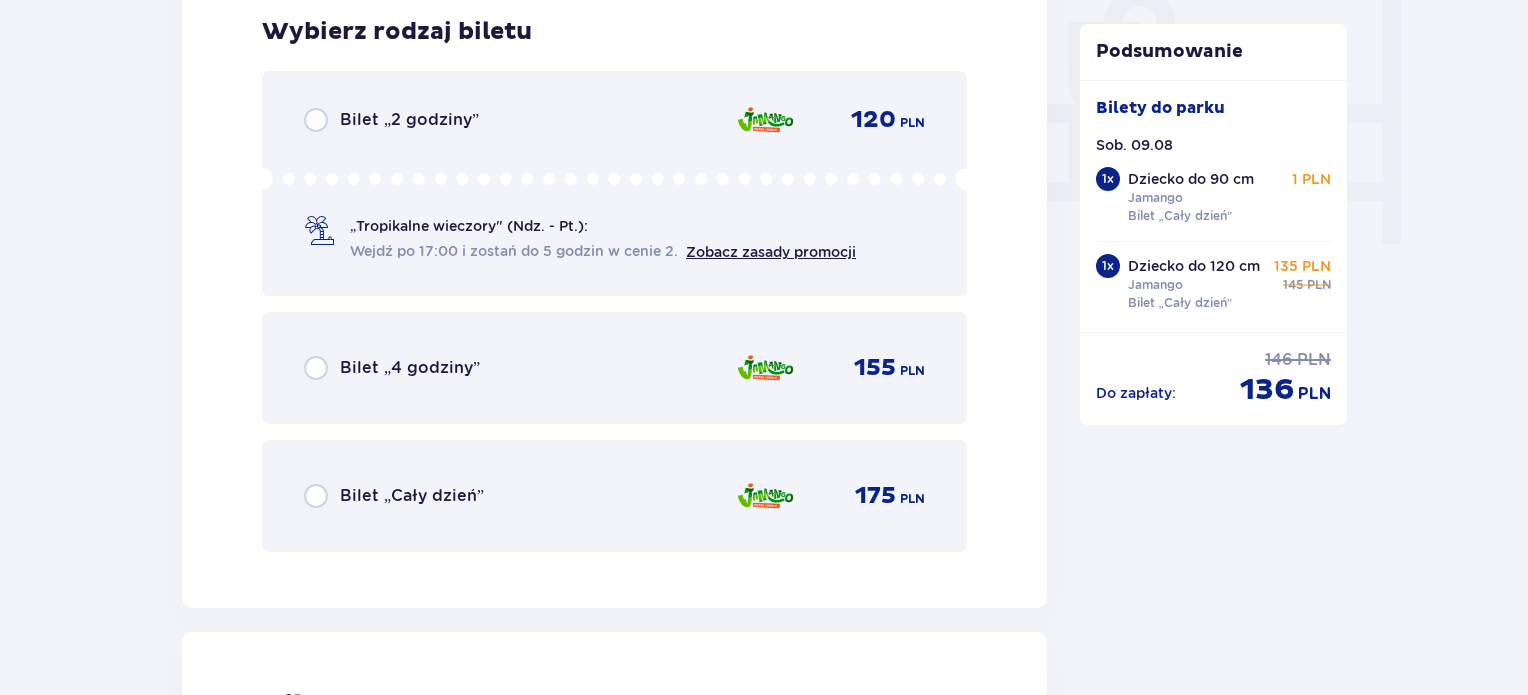 scroll, scrollTop: 2115, scrollLeft: 0, axis: vertical 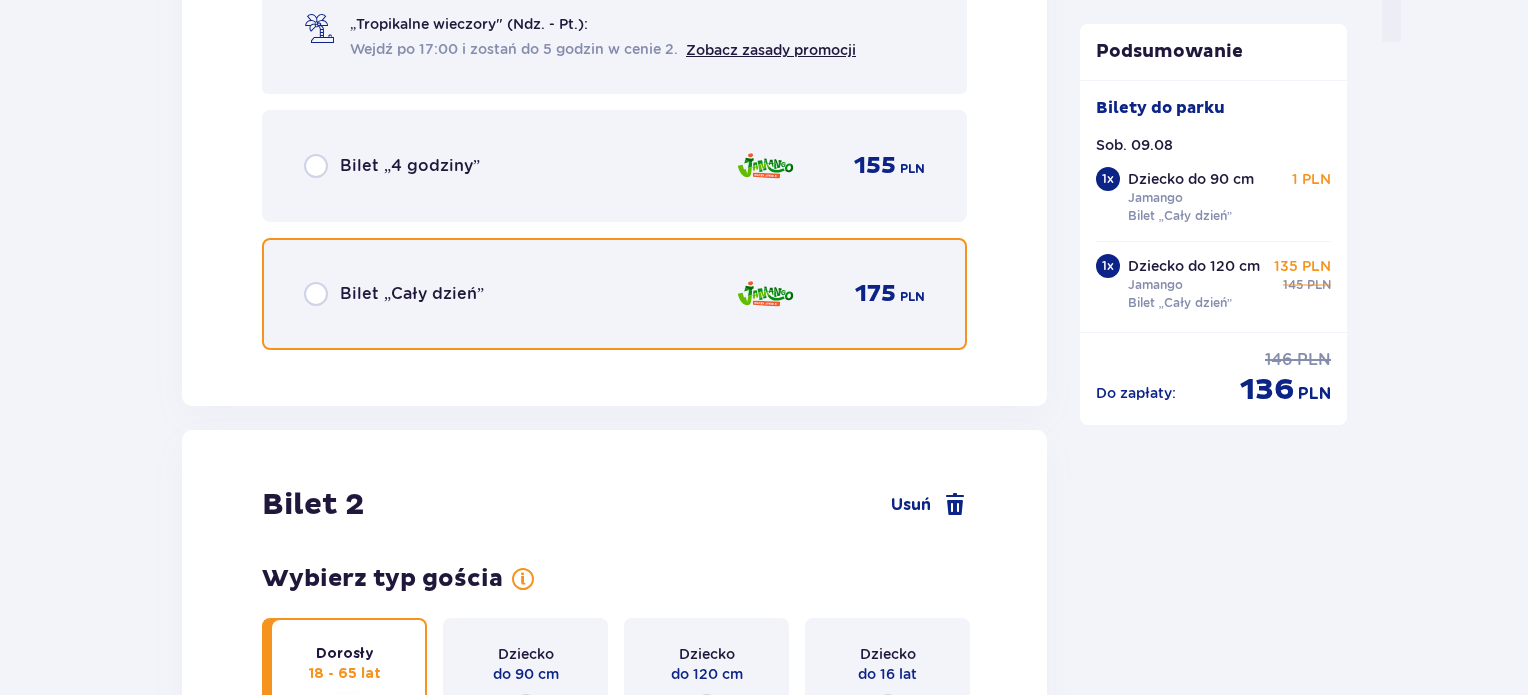 click at bounding box center (316, 294) 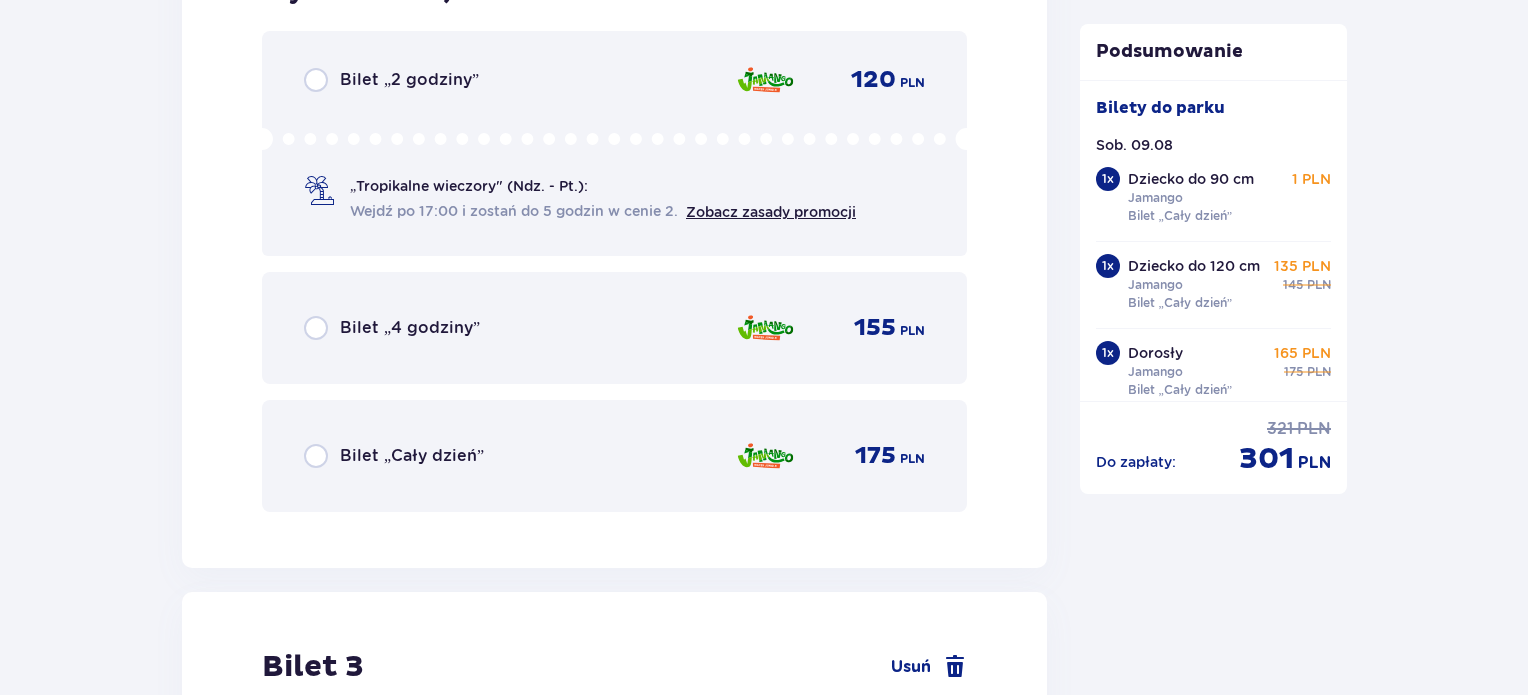 scroll, scrollTop: 3619, scrollLeft: 0, axis: vertical 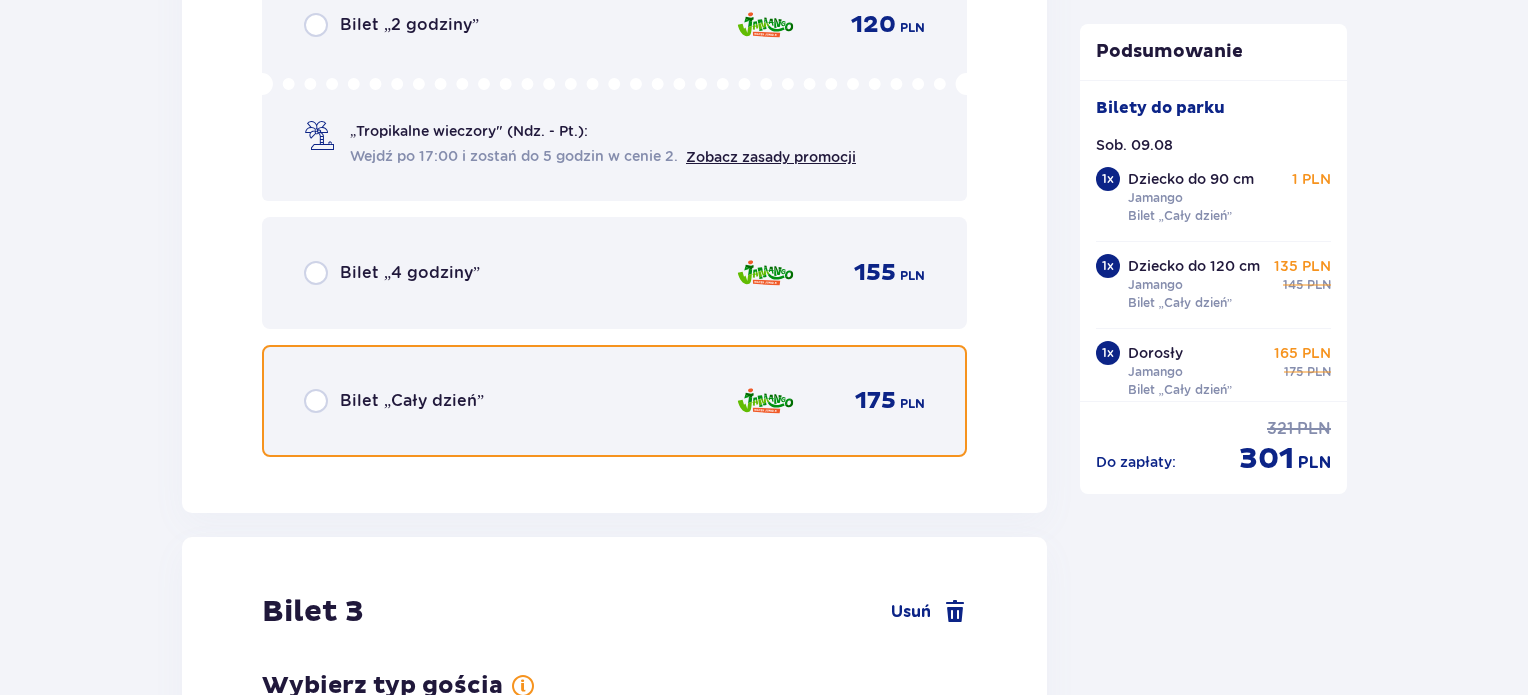 click at bounding box center (316, 401) 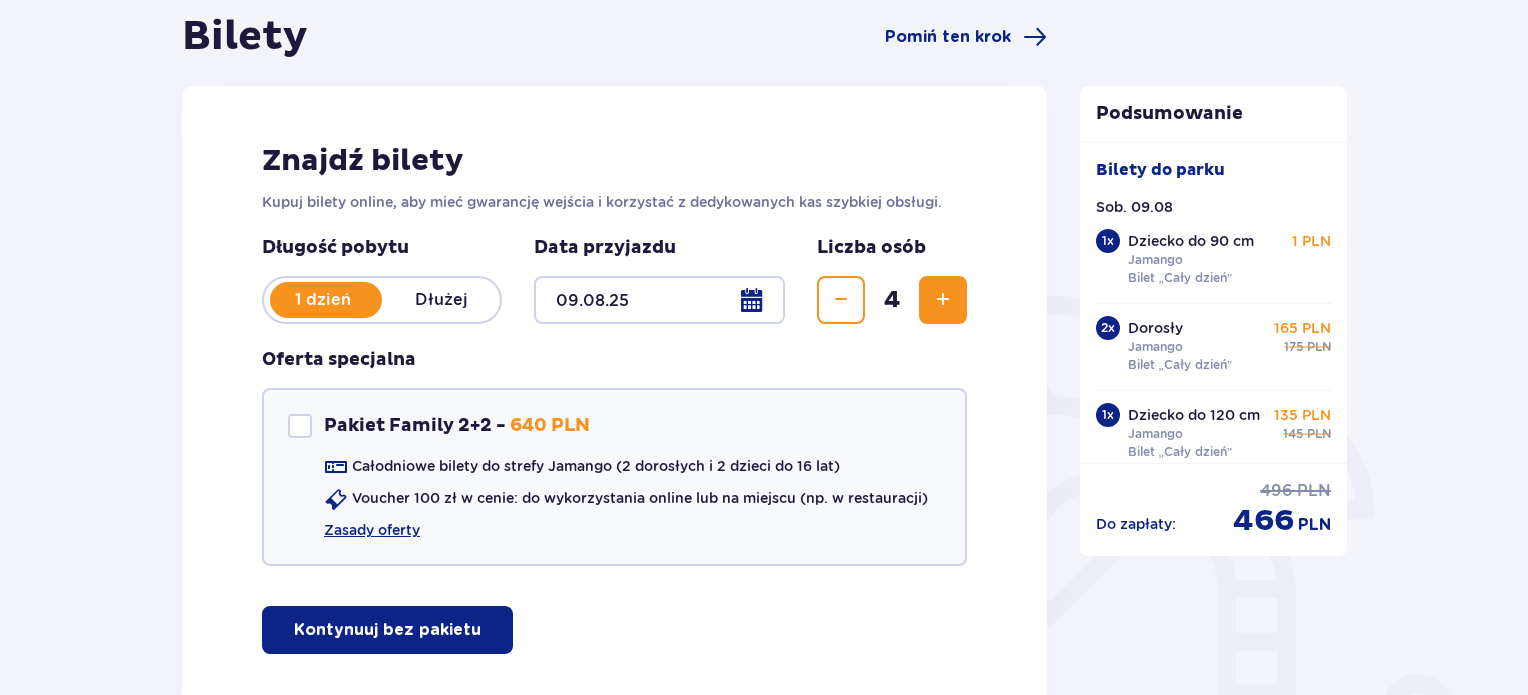 scroll, scrollTop: 0, scrollLeft: 0, axis: both 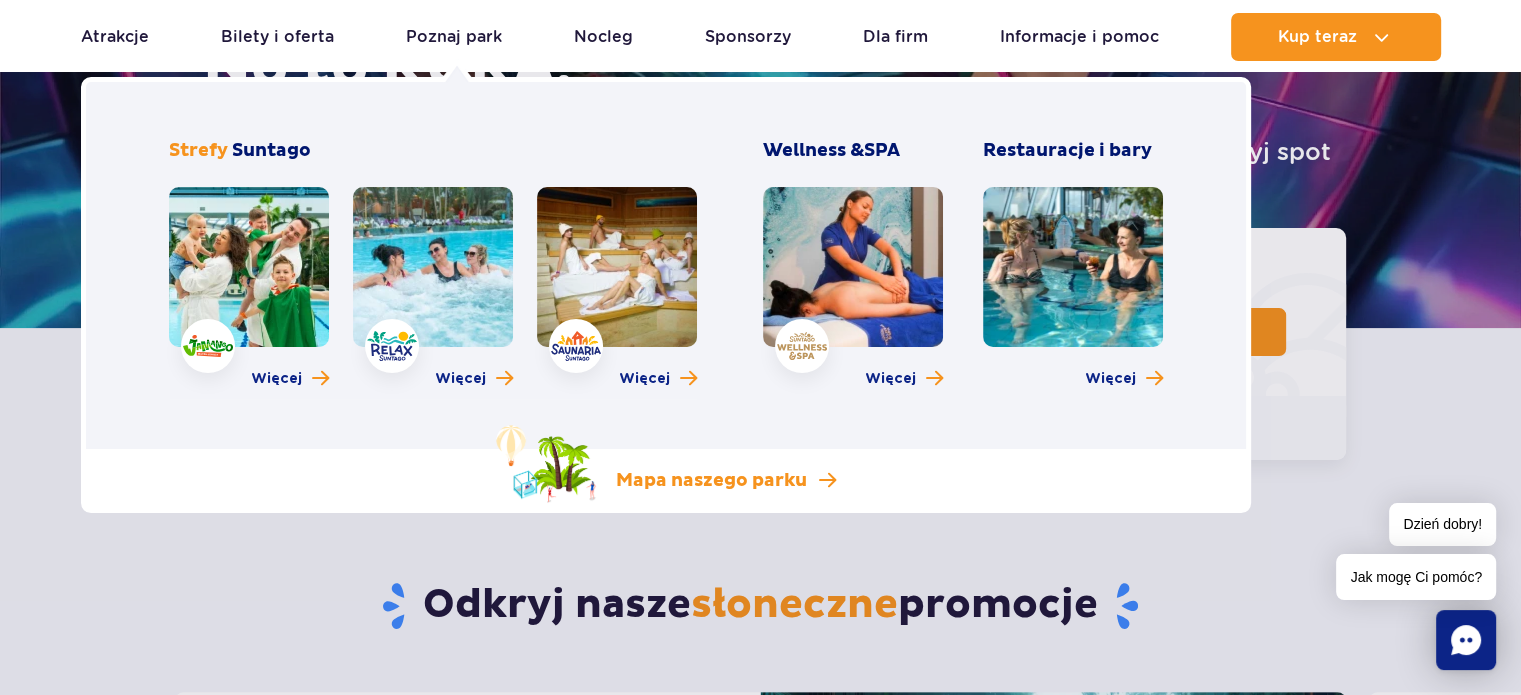 click on "Mapa naszego parku" at bounding box center [711, 481] 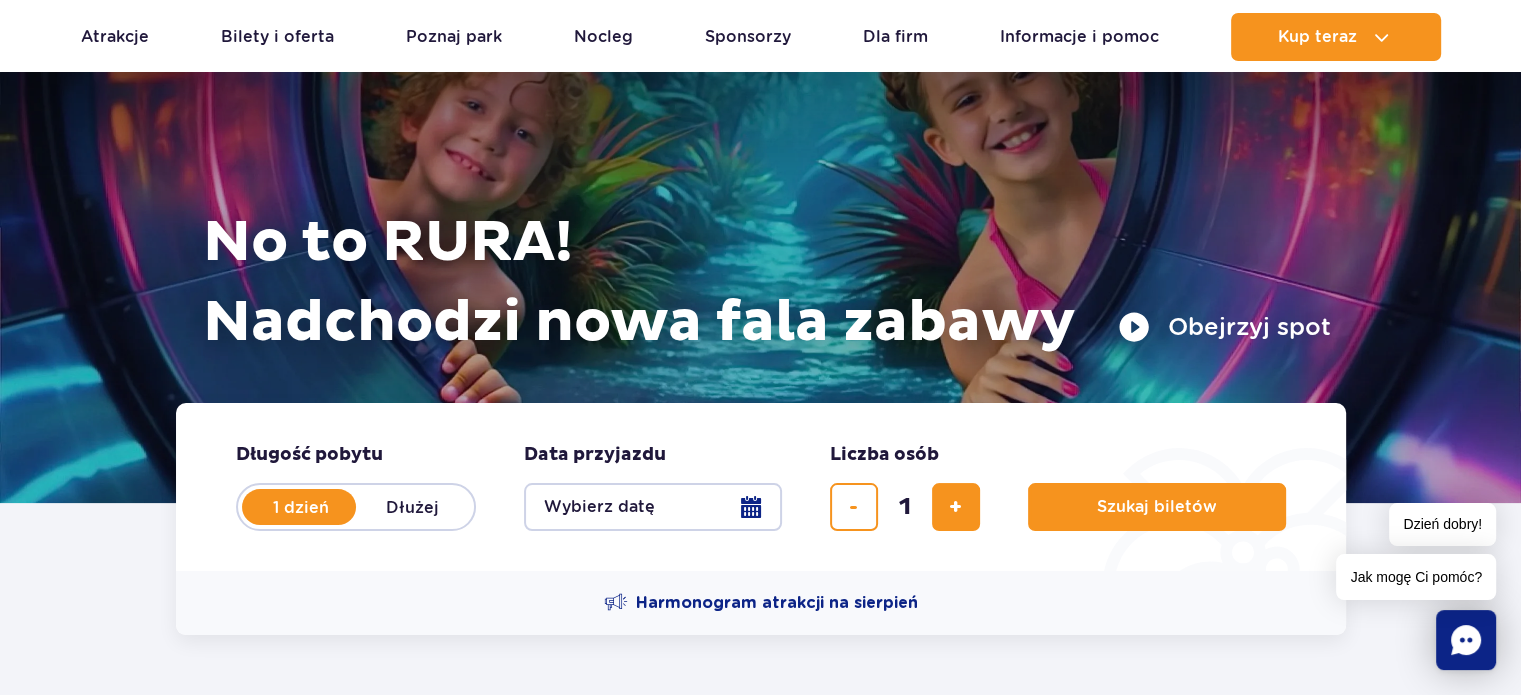scroll, scrollTop: 0, scrollLeft: 0, axis: both 